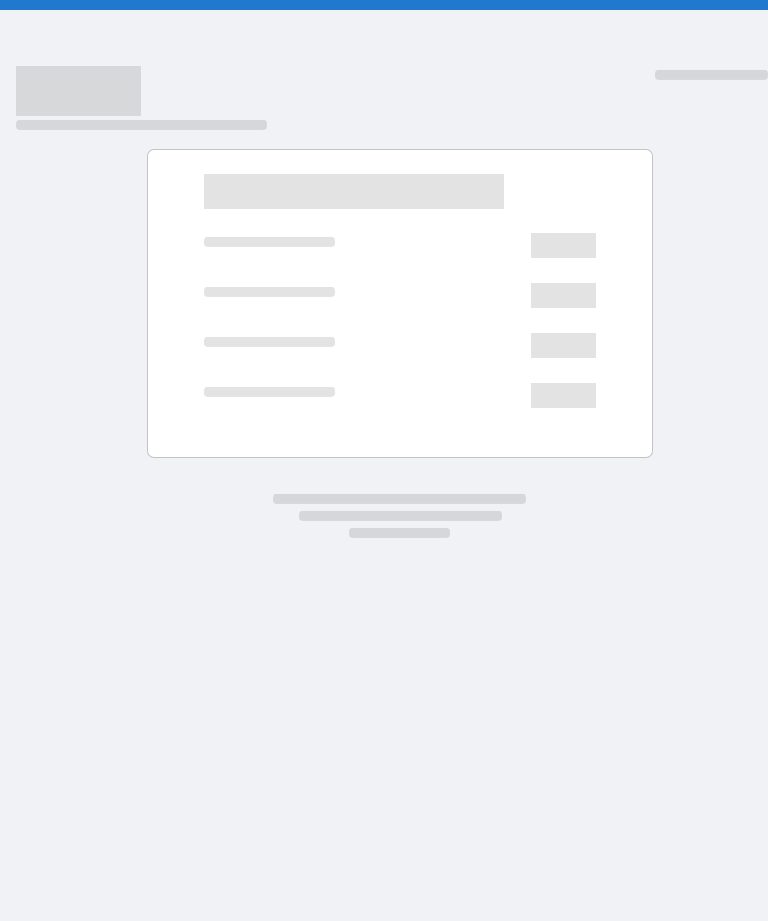 scroll, scrollTop: 0, scrollLeft: 0, axis: both 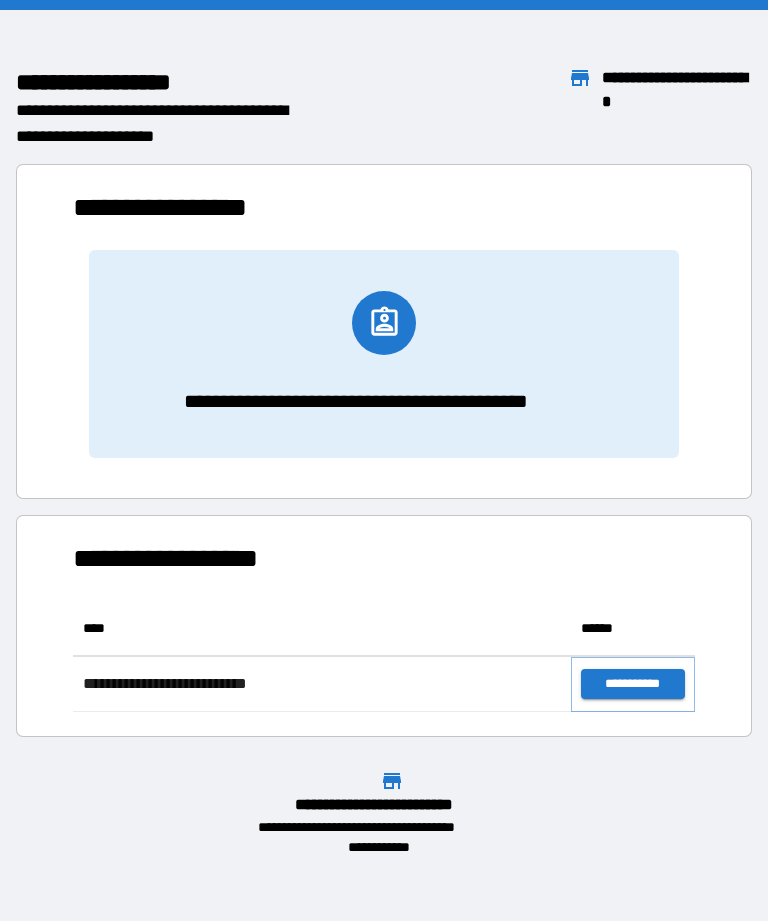 click on "**********" at bounding box center (633, 684) 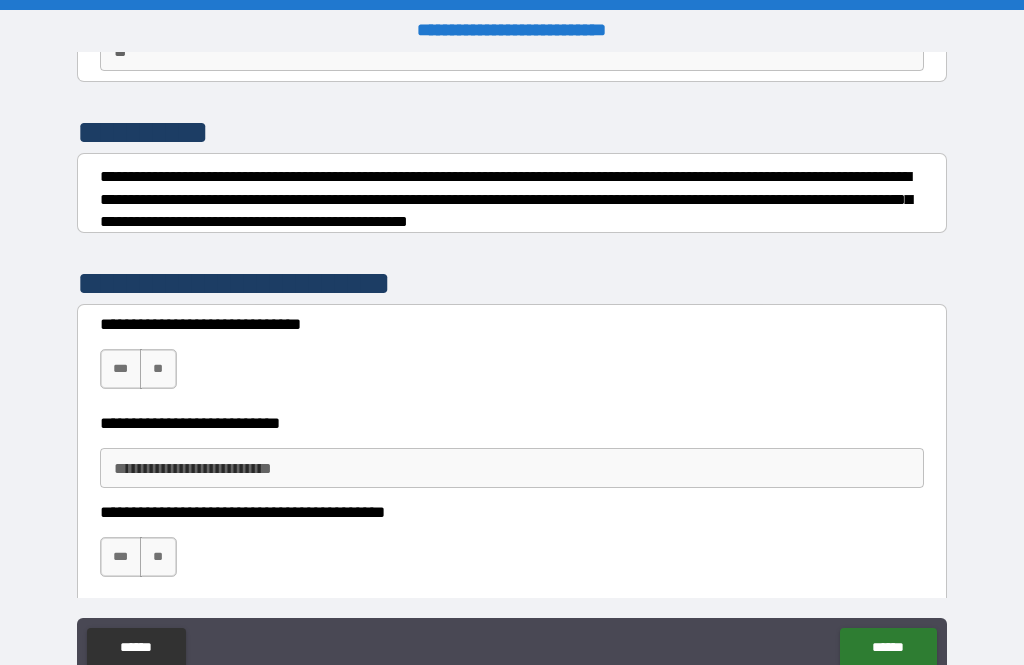scroll, scrollTop: 220, scrollLeft: 0, axis: vertical 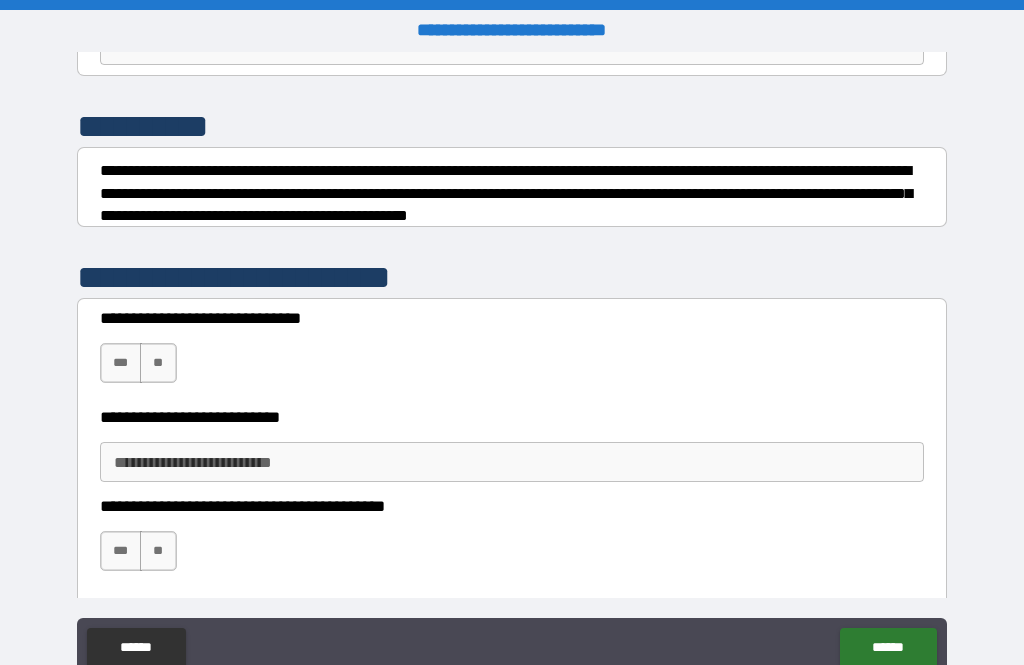click on "***" at bounding box center (121, 363) 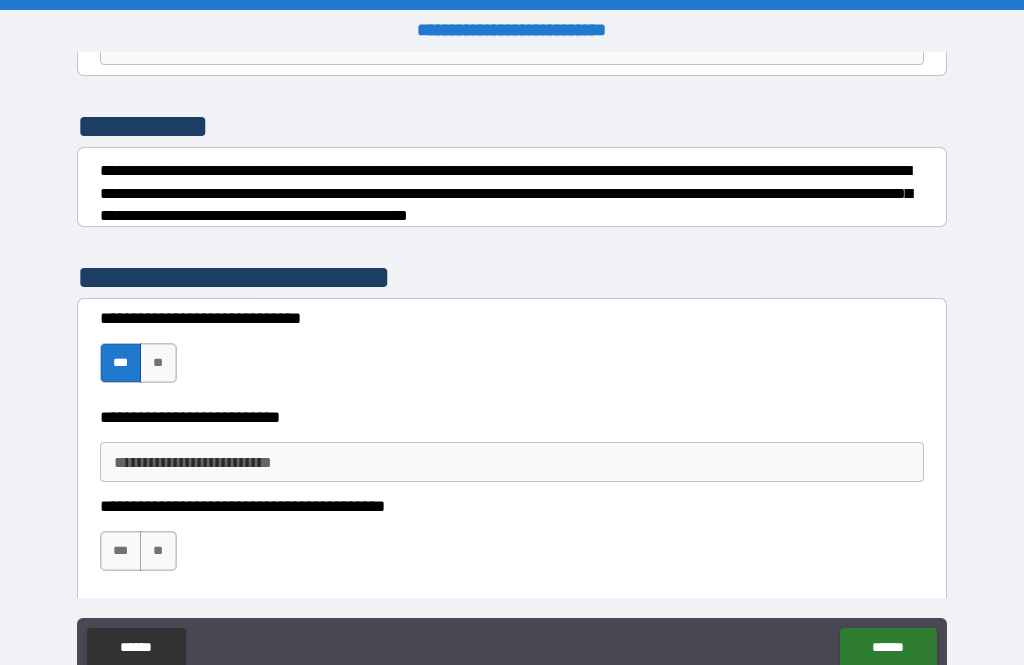 click on "**********" at bounding box center [512, 462] 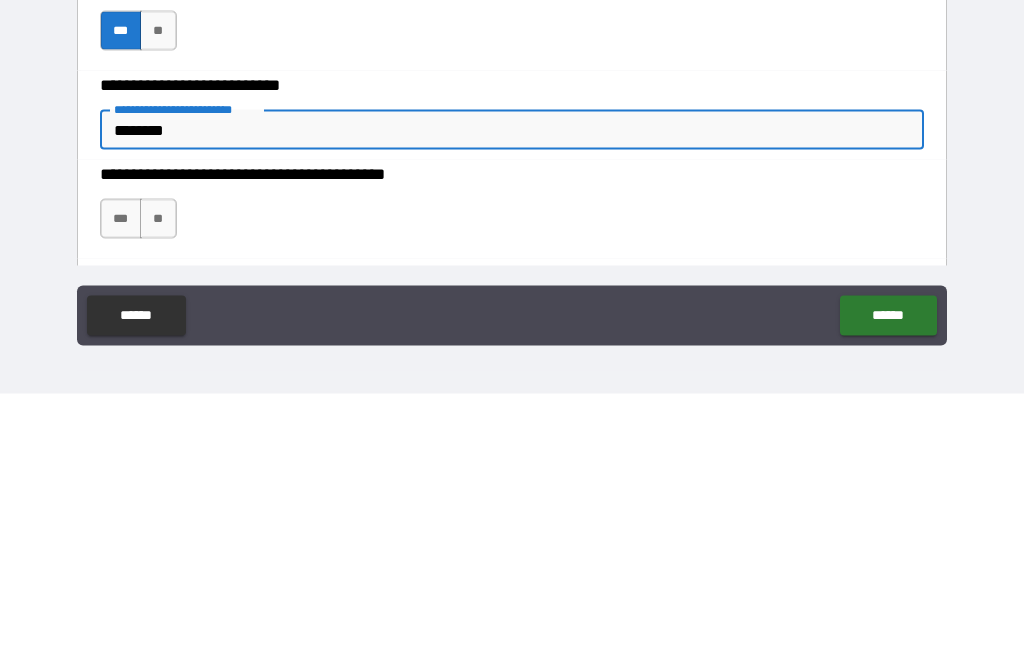 scroll, scrollTop: 64, scrollLeft: 0, axis: vertical 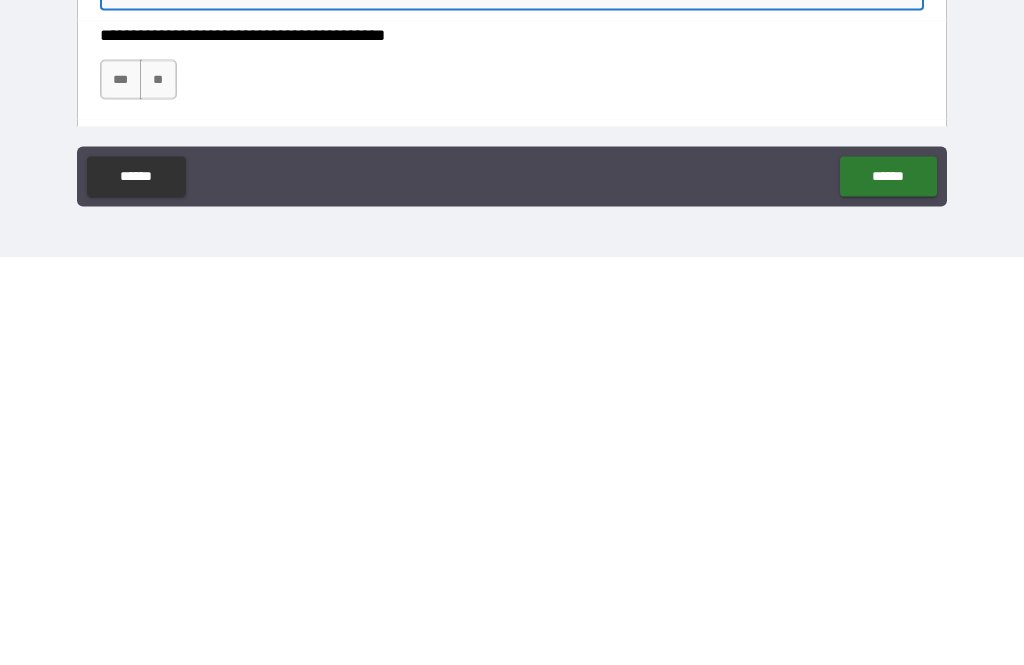 click on "**" at bounding box center [158, 487] 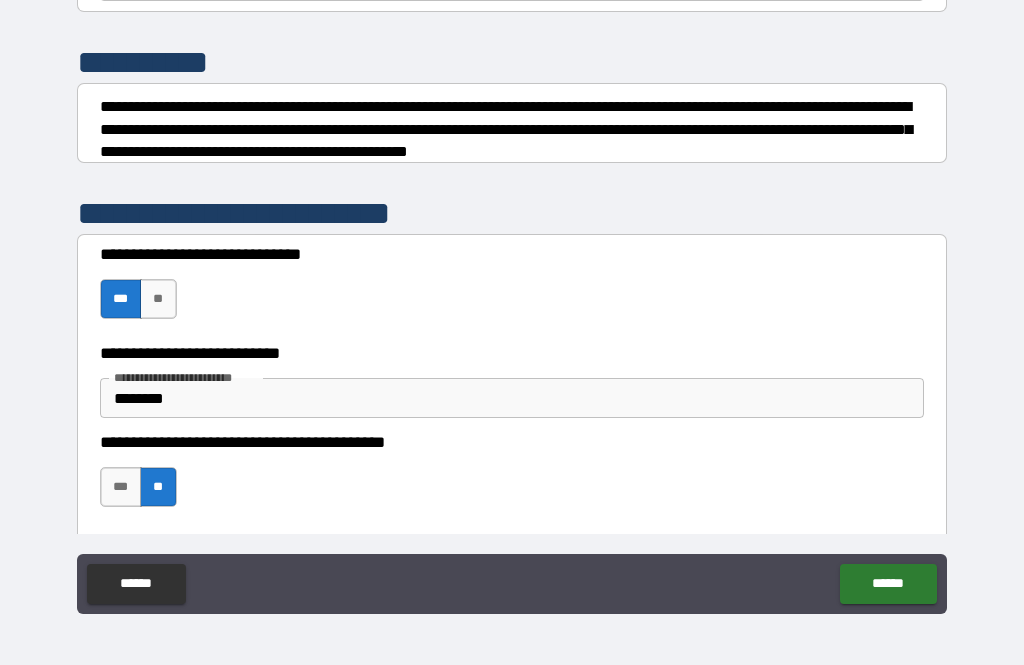 click on "******" at bounding box center [888, 584] 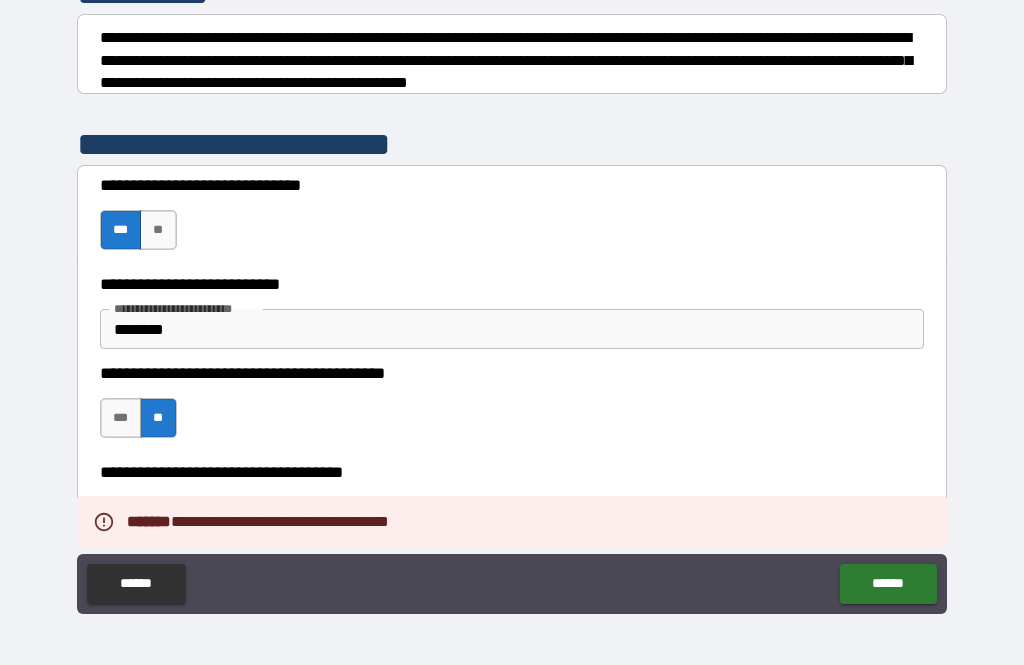 scroll, scrollTop: 287, scrollLeft: 0, axis: vertical 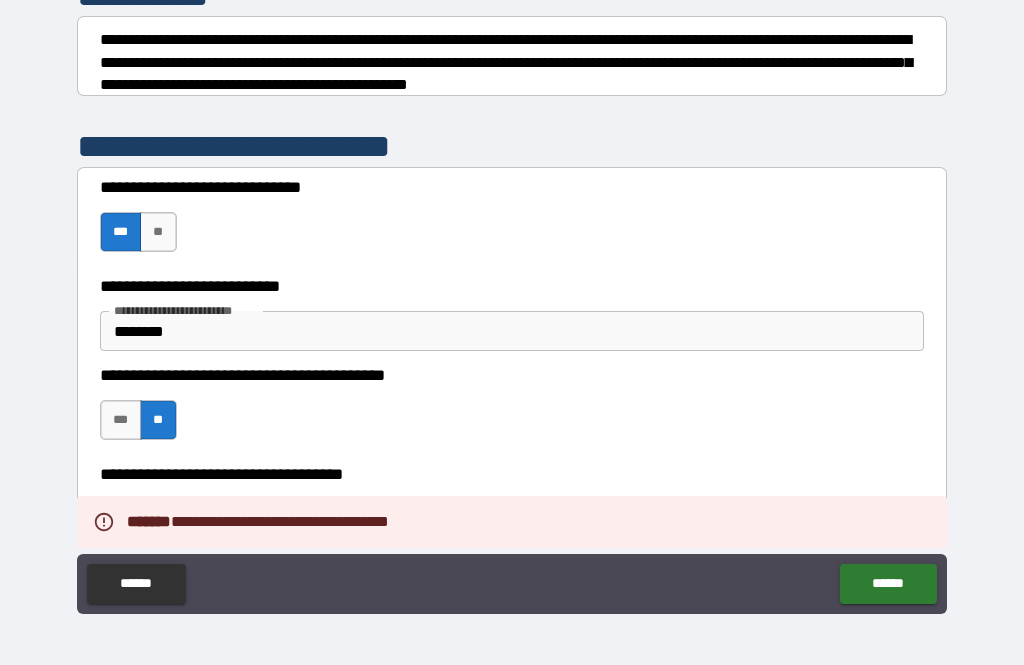 click on "********" at bounding box center [512, 331] 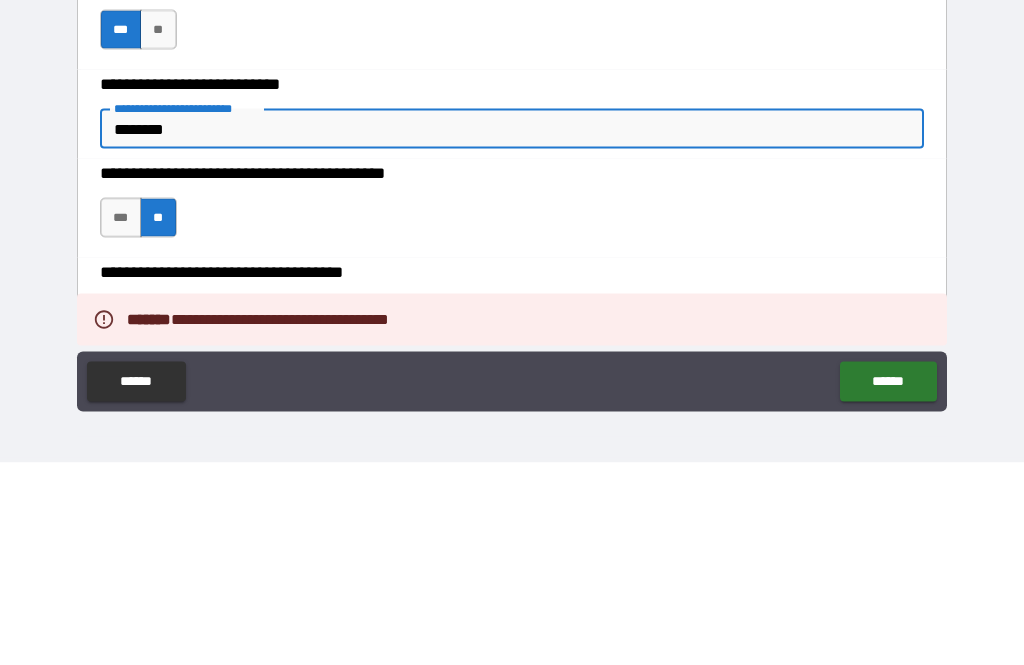 click on "********" at bounding box center (512, 331) 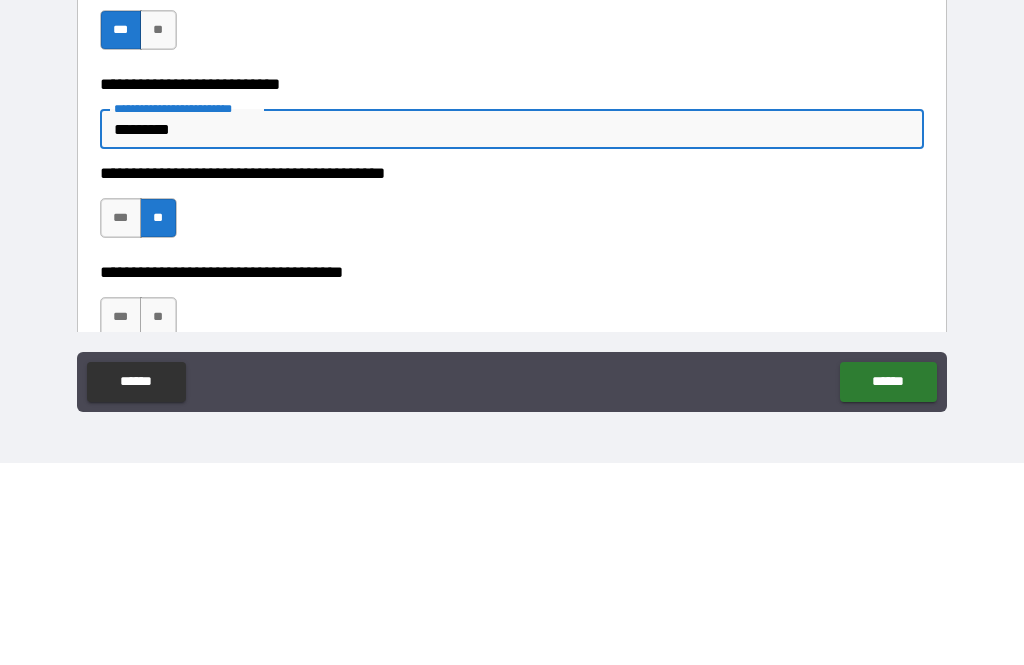 click on "*********" at bounding box center (512, 331) 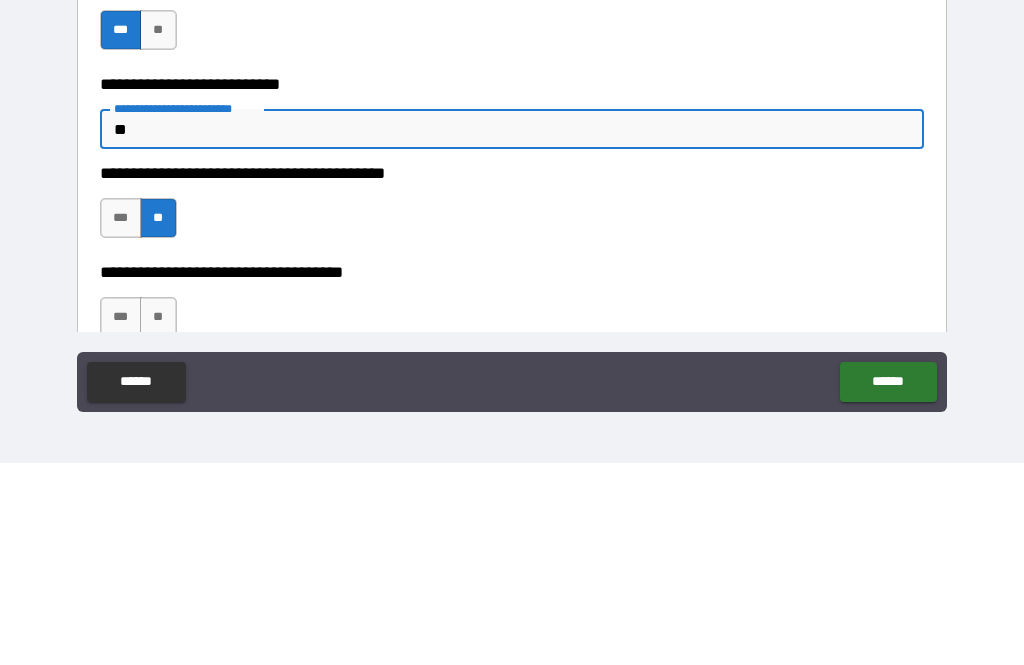 type on "*" 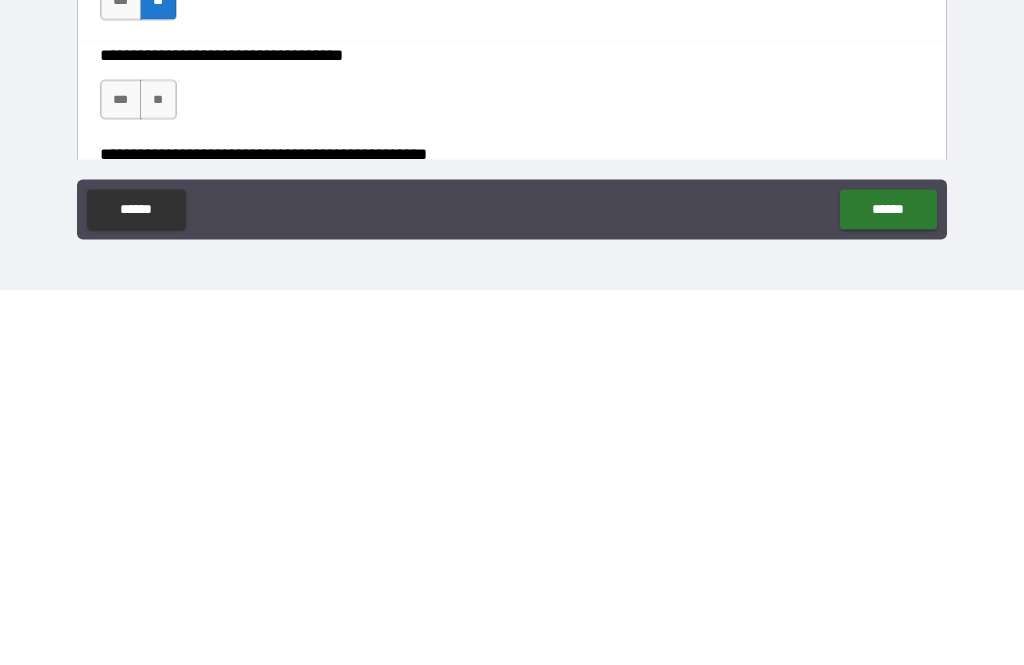 scroll, scrollTop: 334, scrollLeft: 0, axis: vertical 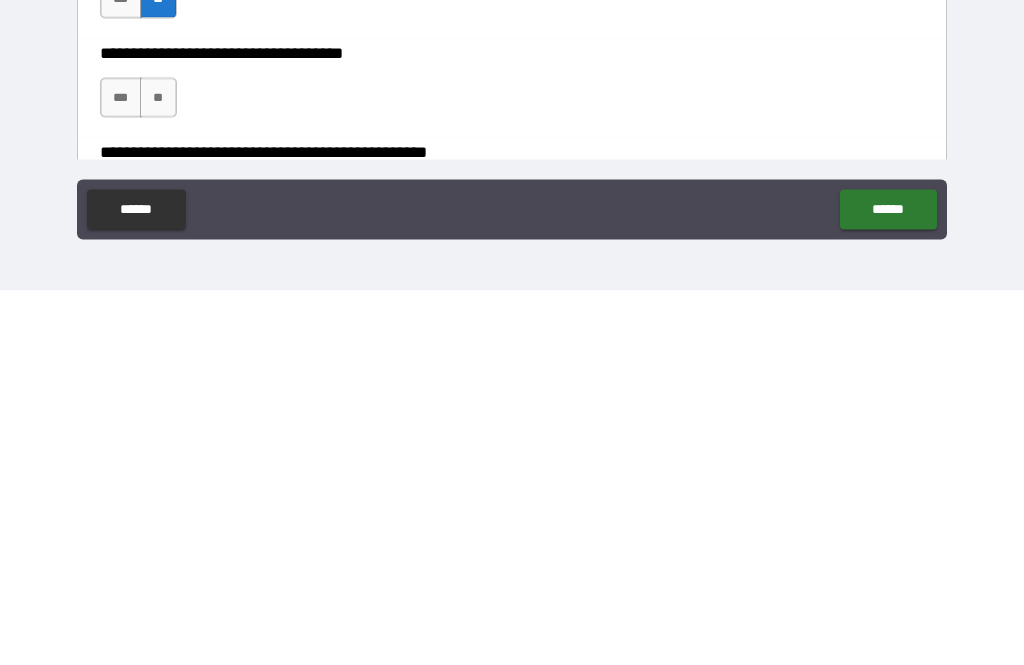 type on "**********" 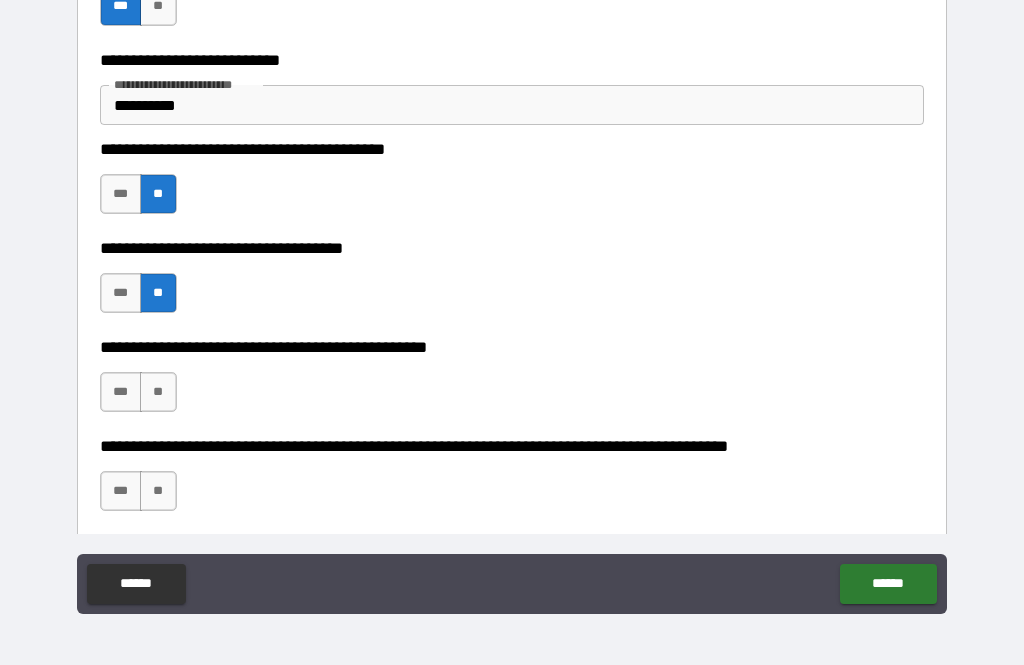 scroll, scrollTop: 517, scrollLeft: 0, axis: vertical 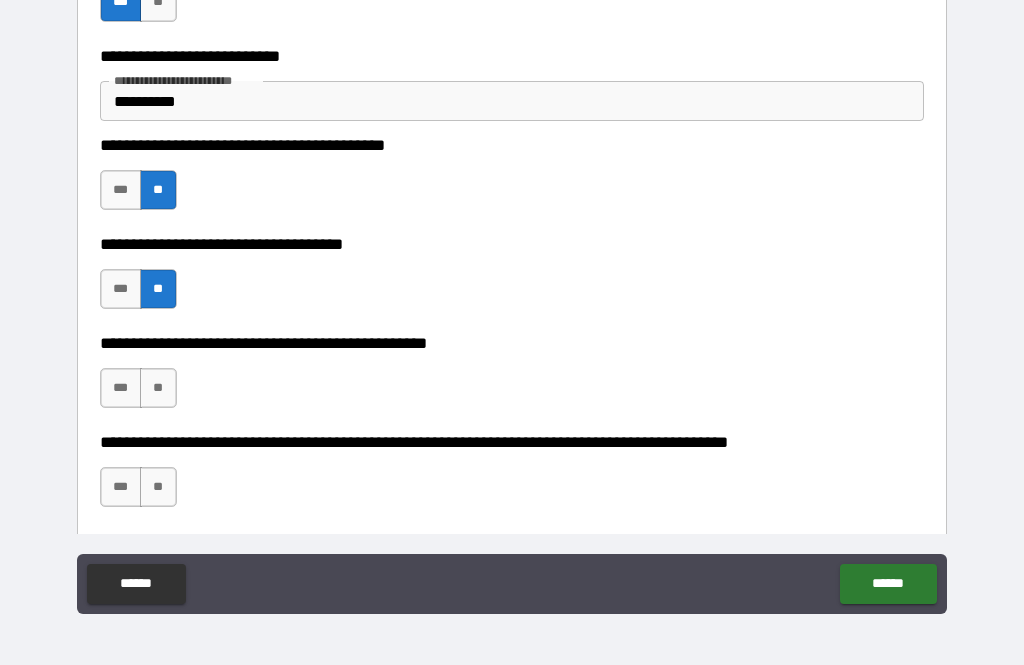 click on "**" at bounding box center (158, 388) 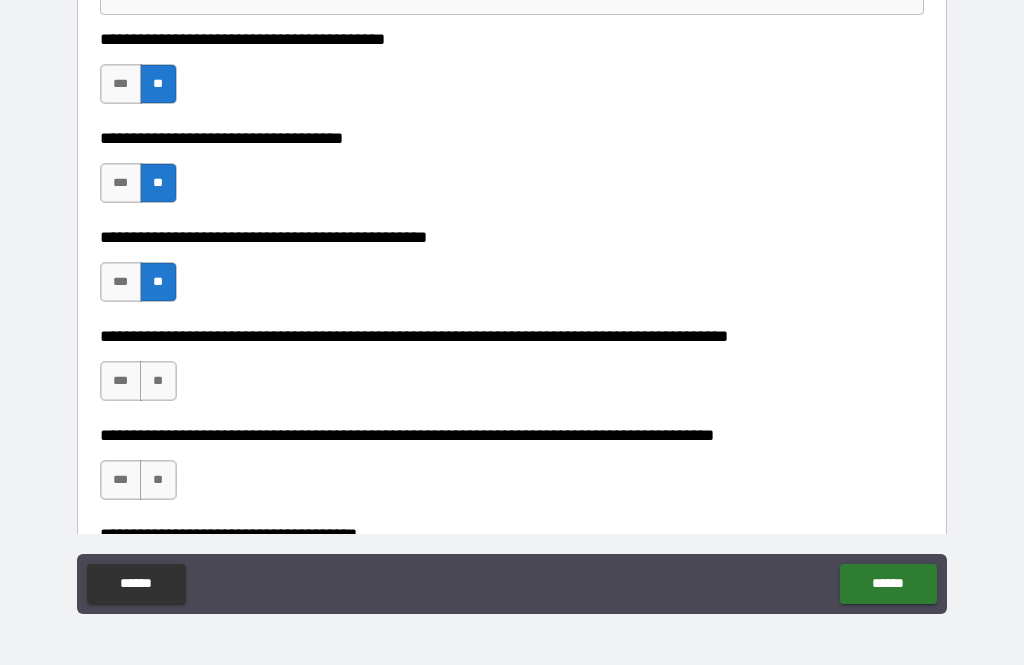 scroll, scrollTop: 624, scrollLeft: 0, axis: vertical 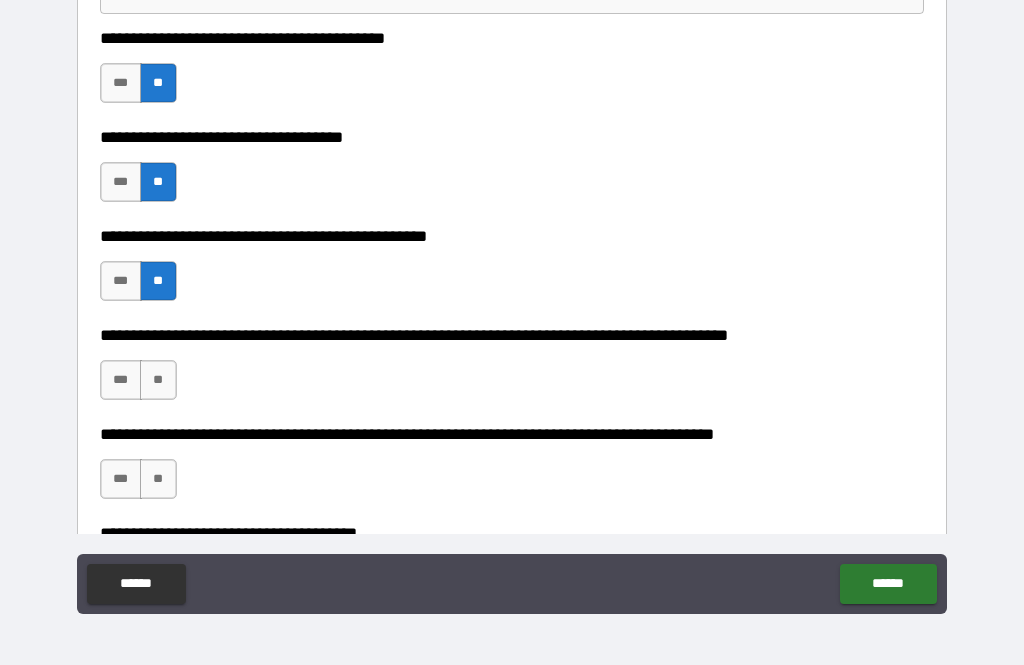 click on "**" at bounding box center [158, 380] 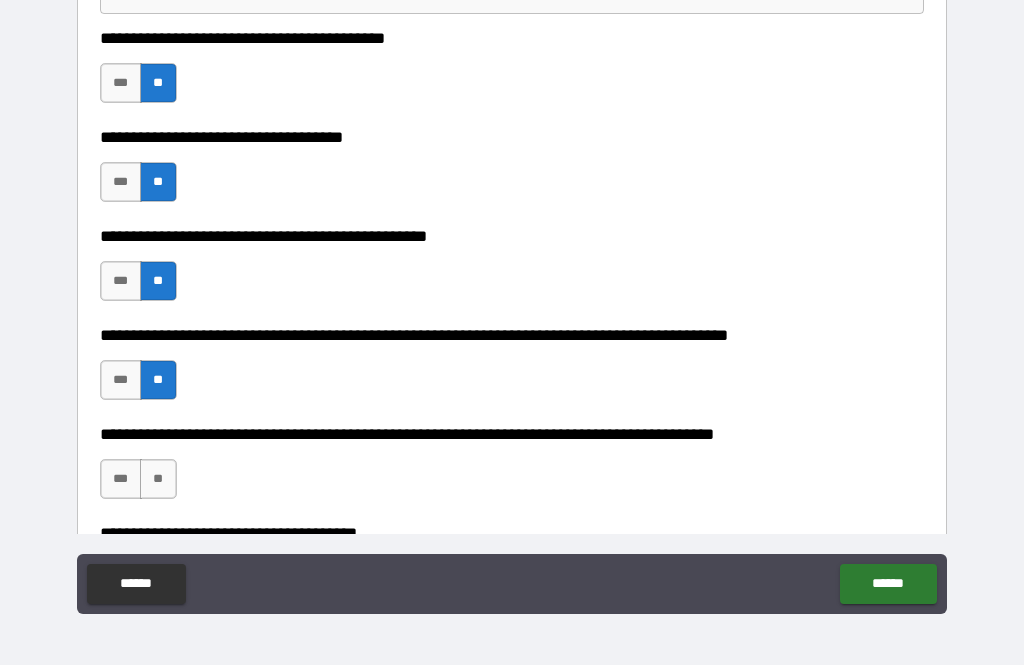 click on "**" at bounding box center [158, 479] 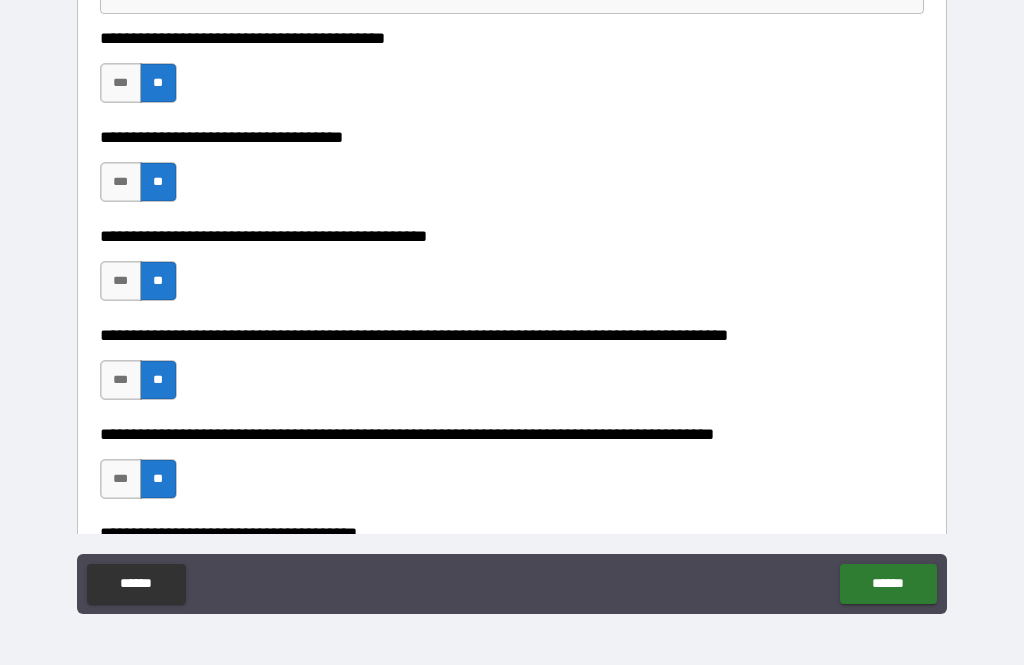 click on "***" at bounding box center (121, 479) 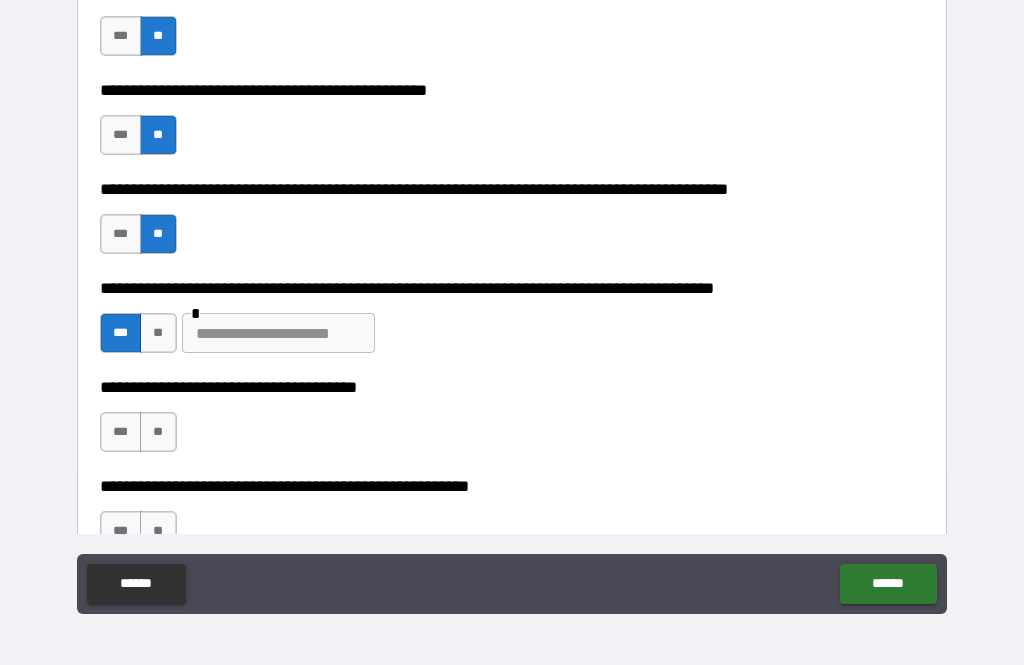 scroll, scrollTop: 791, scrollLeft: 0, axis: vertical 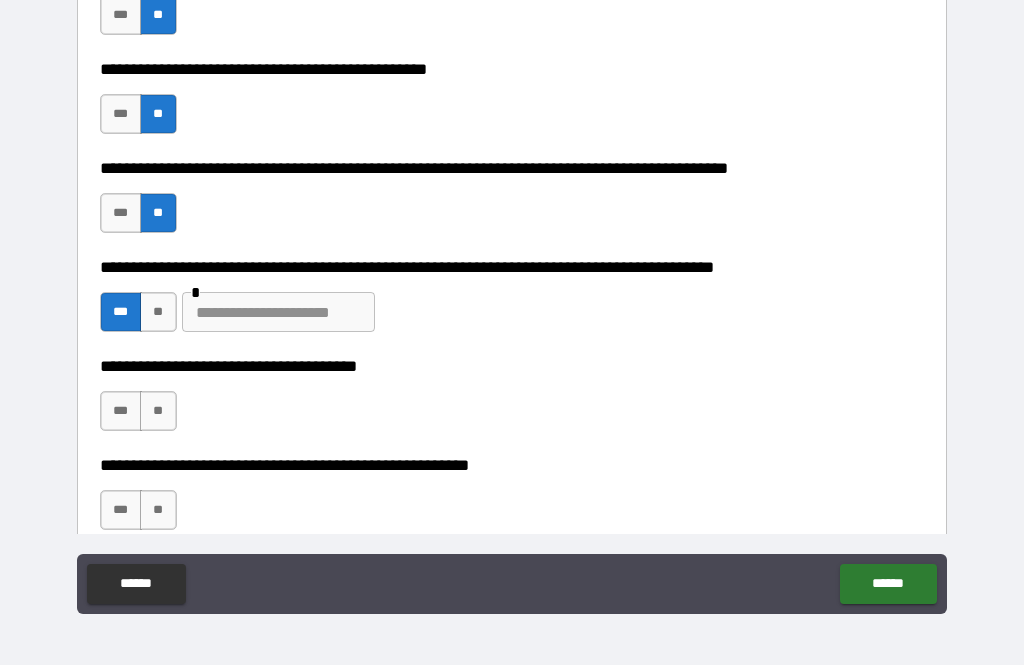 click at bounding box center (278, 312) 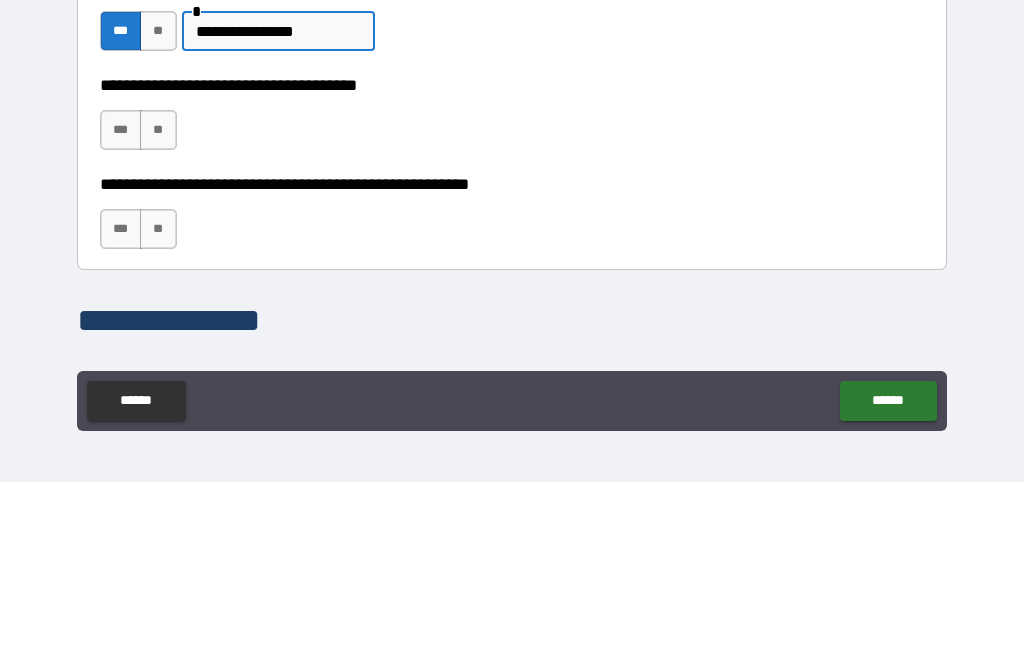 scroll, scrollTop: 906, scrollLeft: 0, axis: vertical 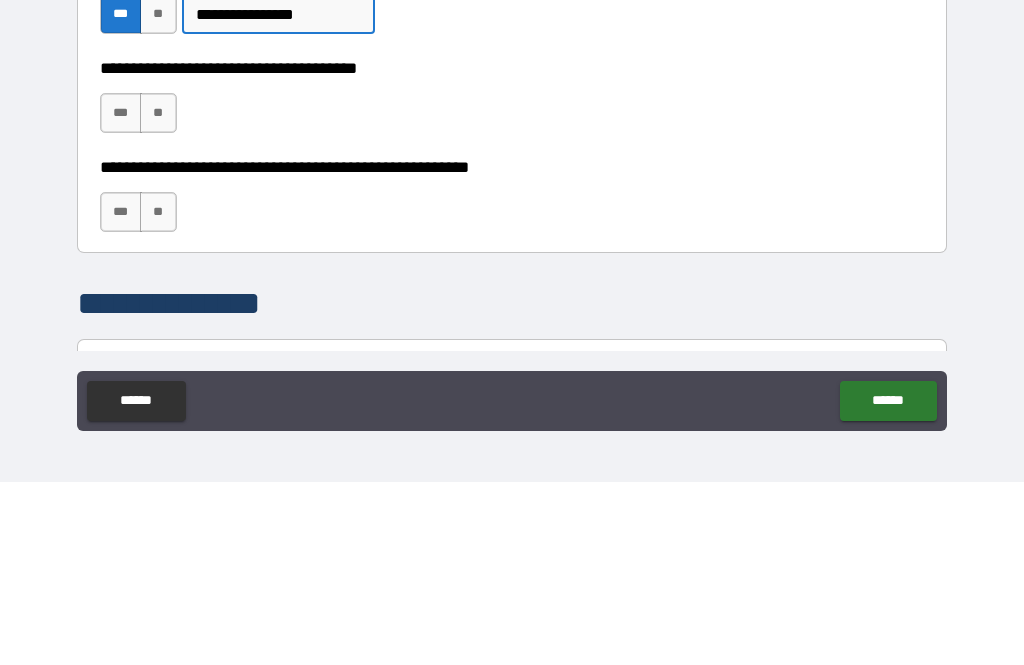type on "**********" 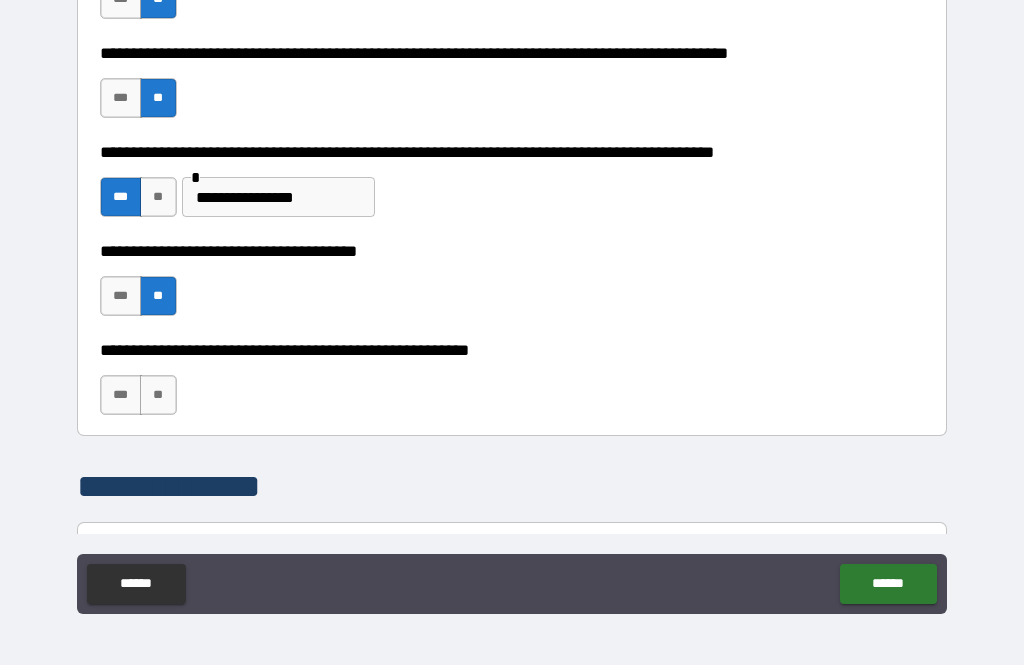 click on "***" at bounding box center [121, 395] 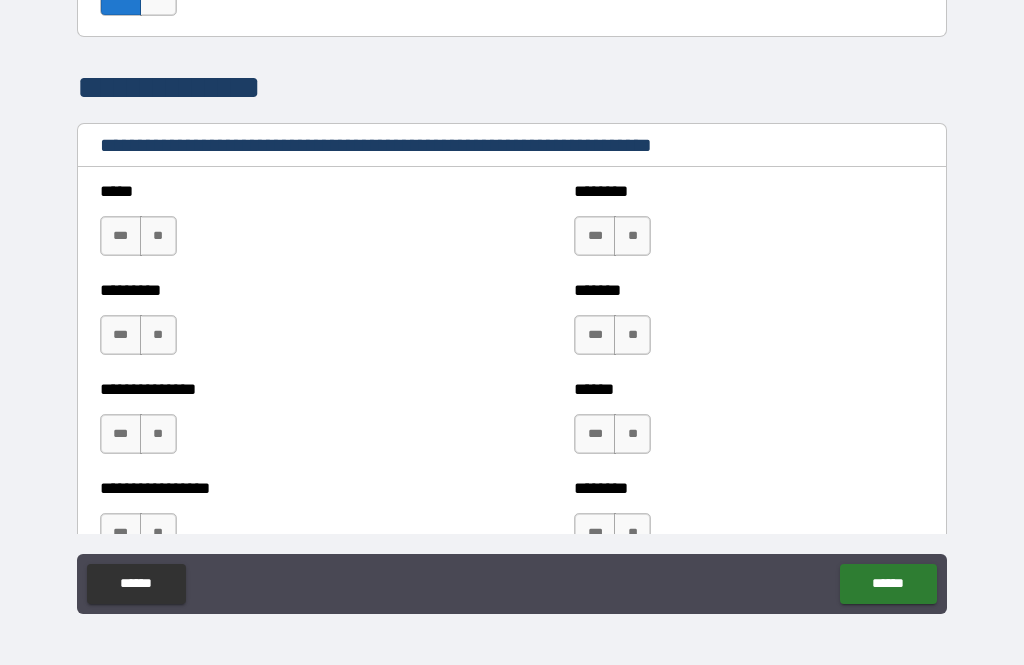 scroll, scrollTop: 1306, scrollLeft: 0, axis: vertical 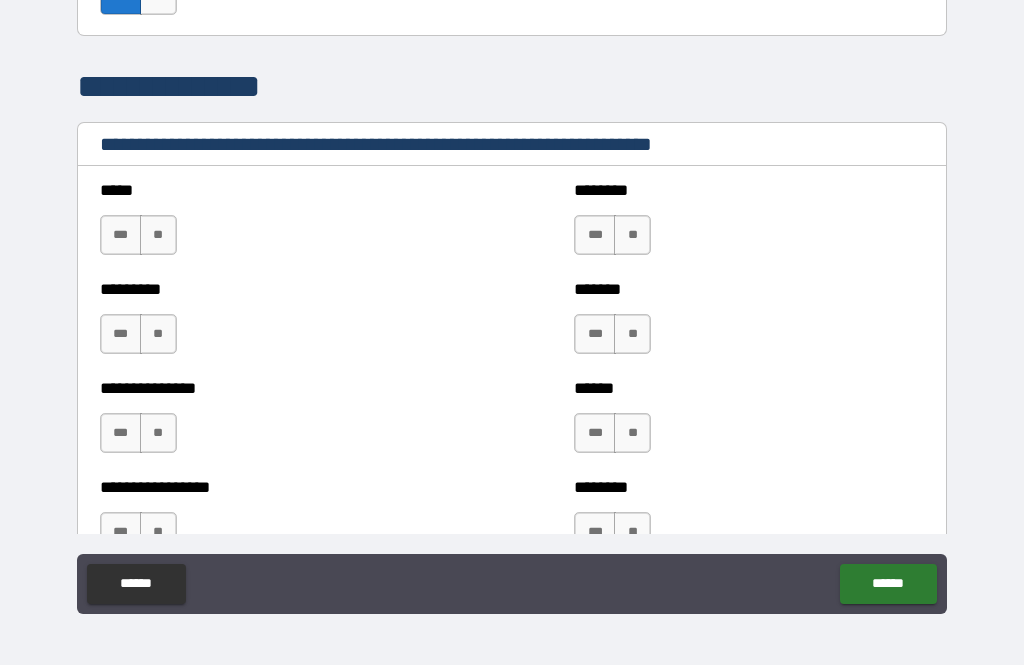 click on "**" at bounding box center [158, 235] 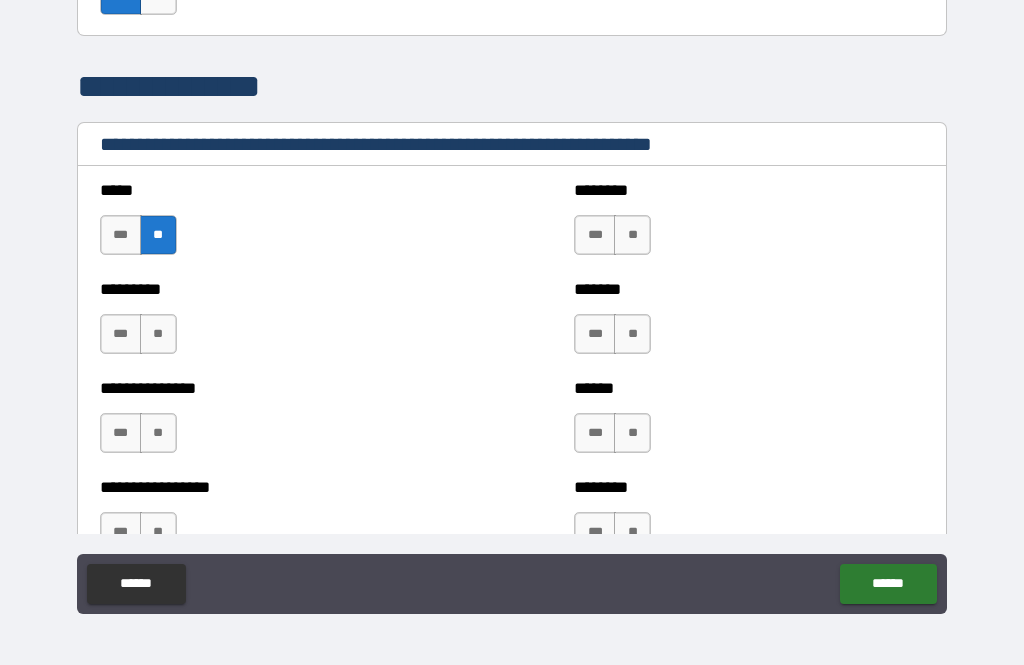 click on "**" at bounding box center [158, 334] 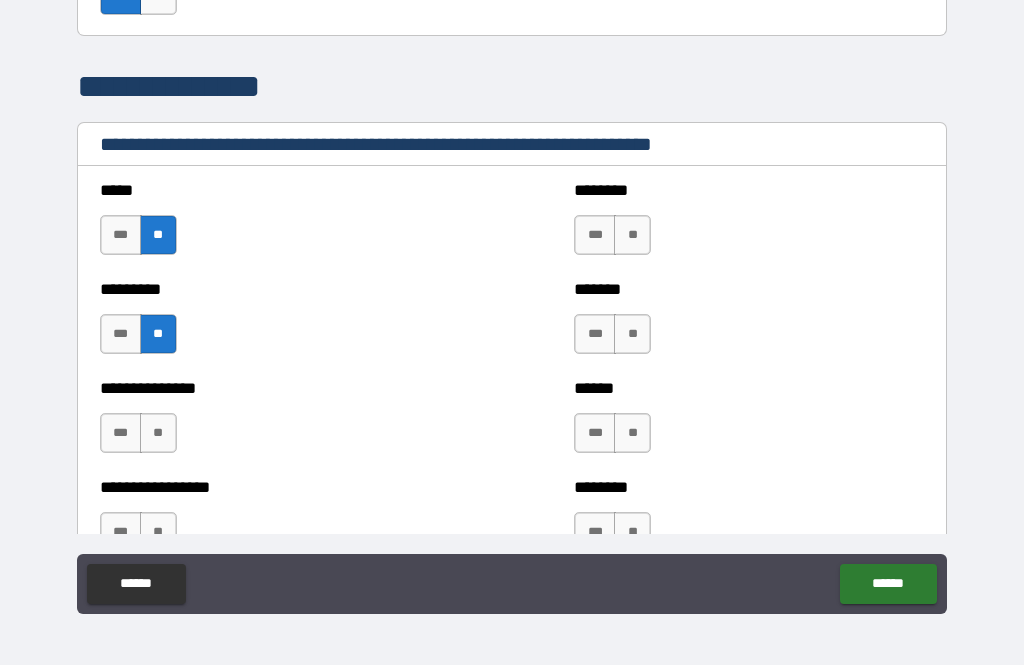 click on "**" at bounding box center [158, 433] 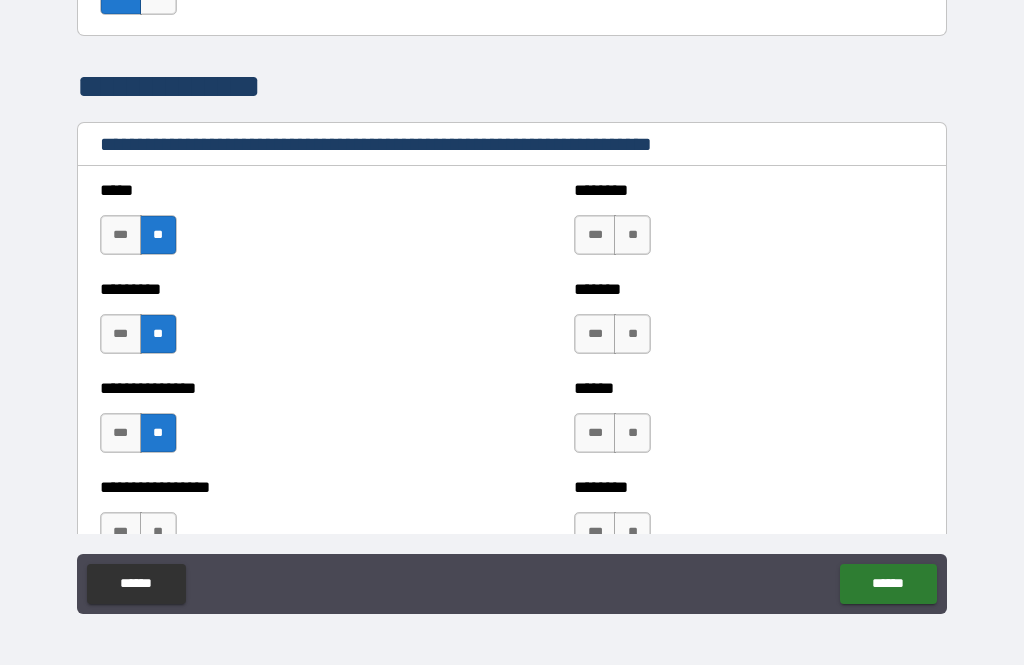 click on "**" at bounding box center [632, 235] 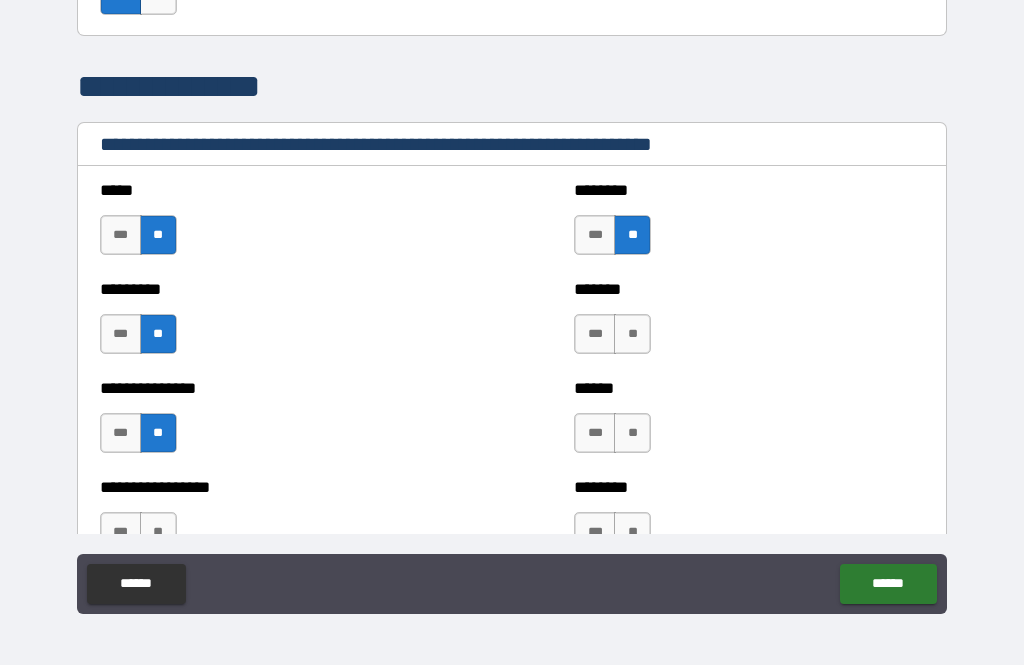 click on "**" at bounding box center [632, 334] 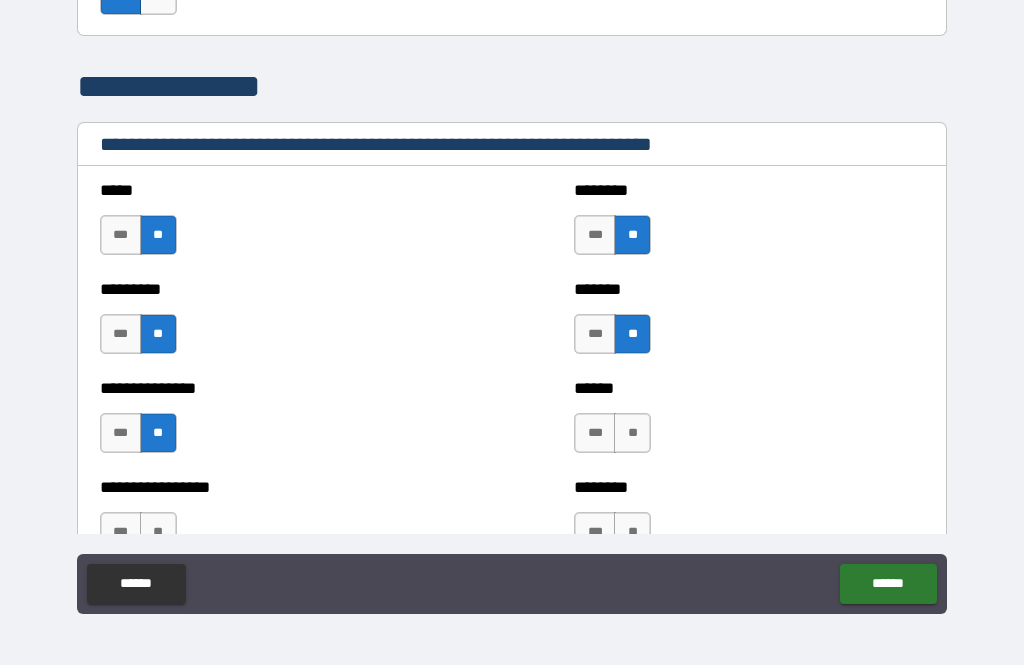 click on "**" at bounding box center [632, 433] 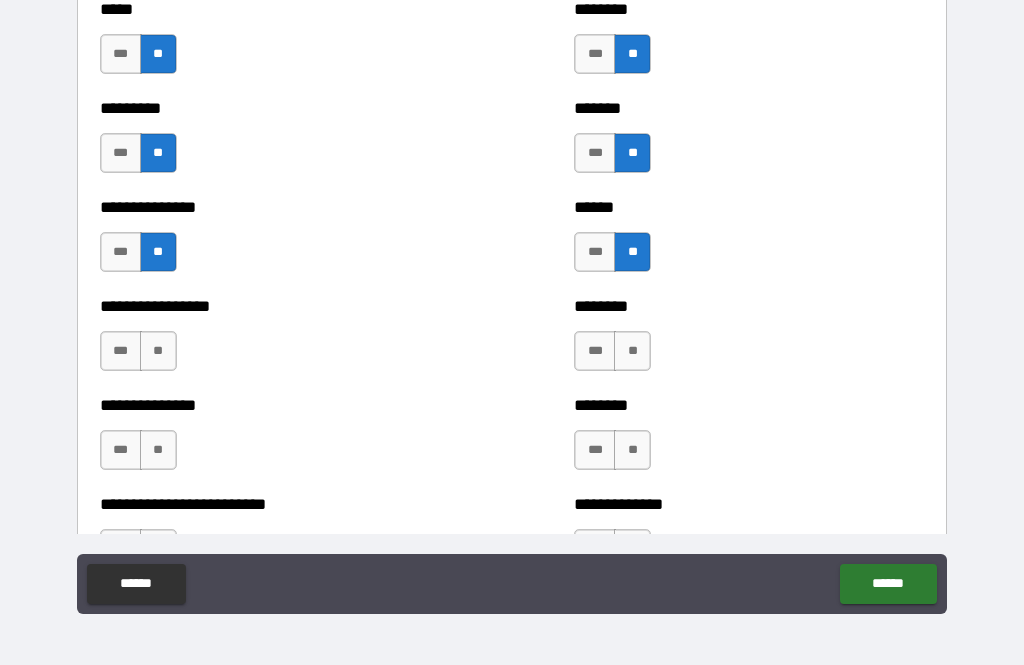 scroll, scrollTop: 1527, scrollLeft: 0, axis: vertical 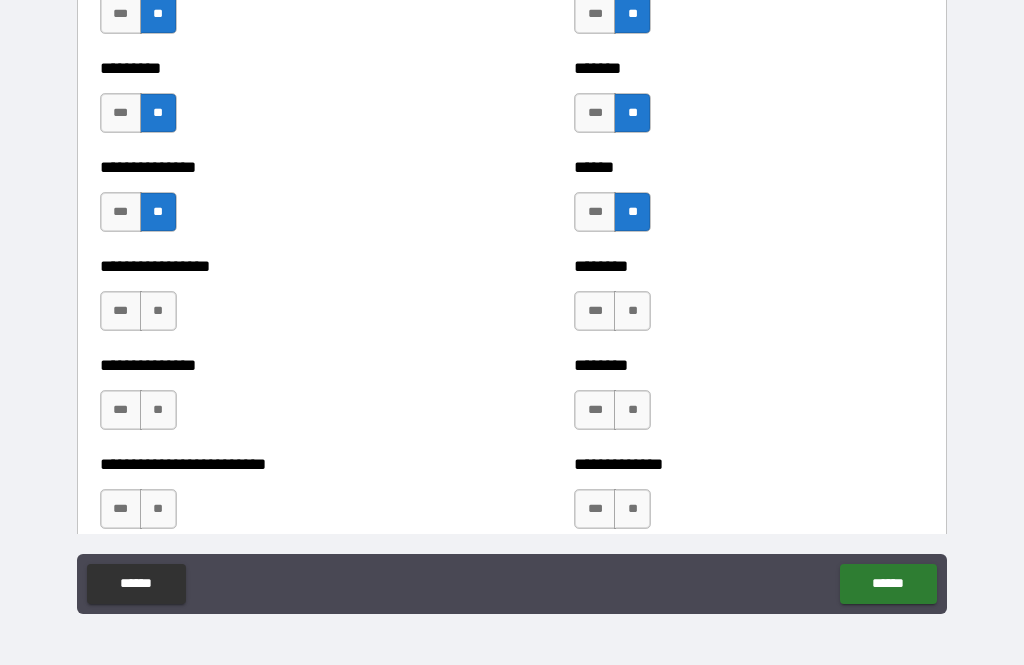click on "**" at bounding box center (632, 311) 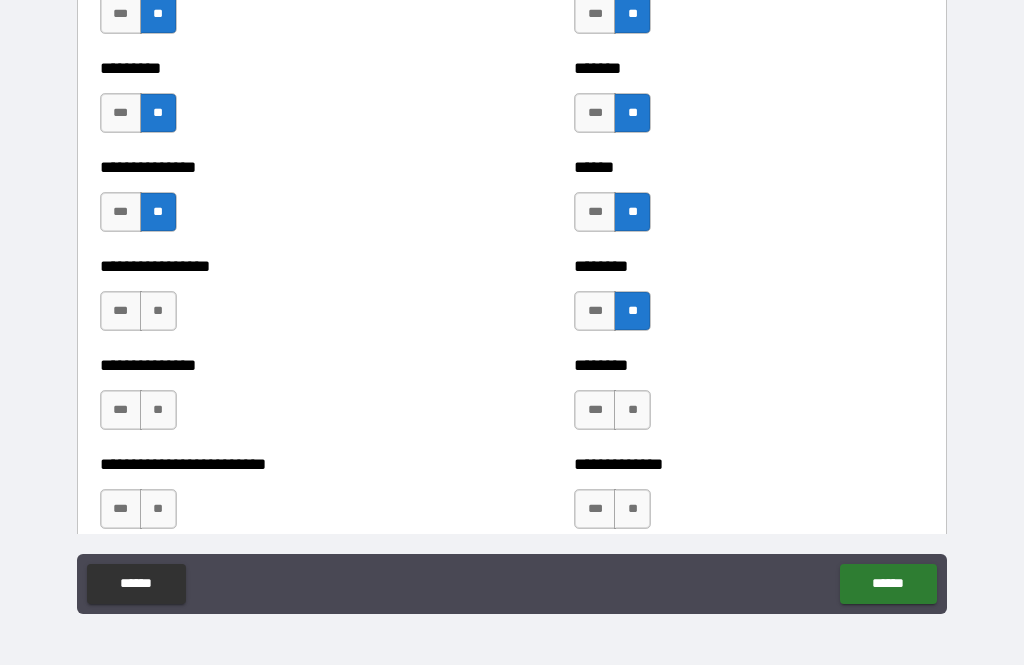 click on "**" at bounding box center (632, 410) 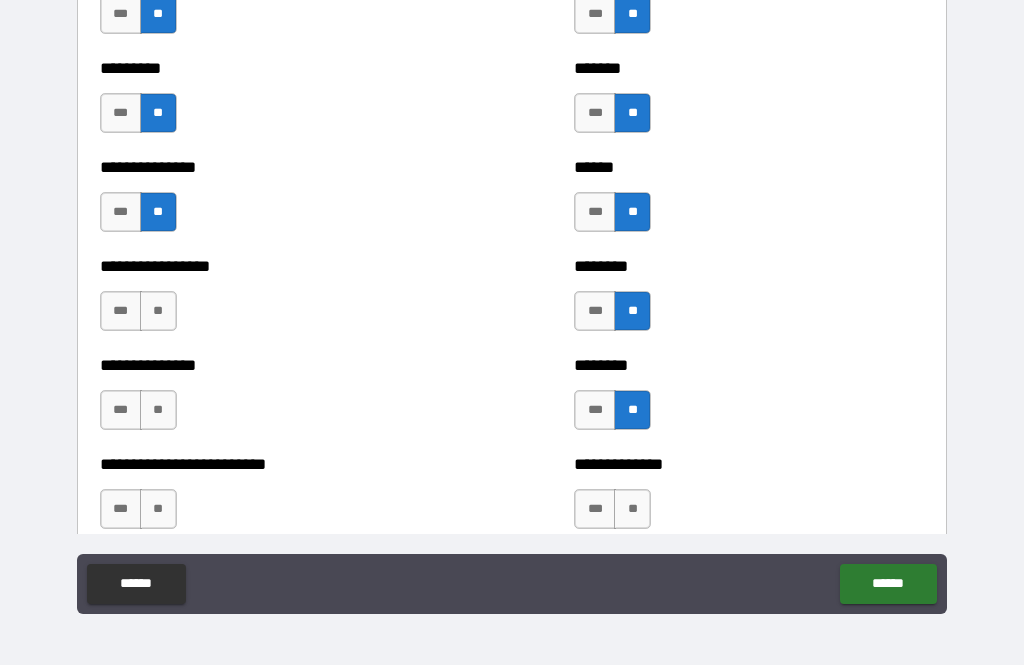 click on "**" at bounding box center [632, 509] 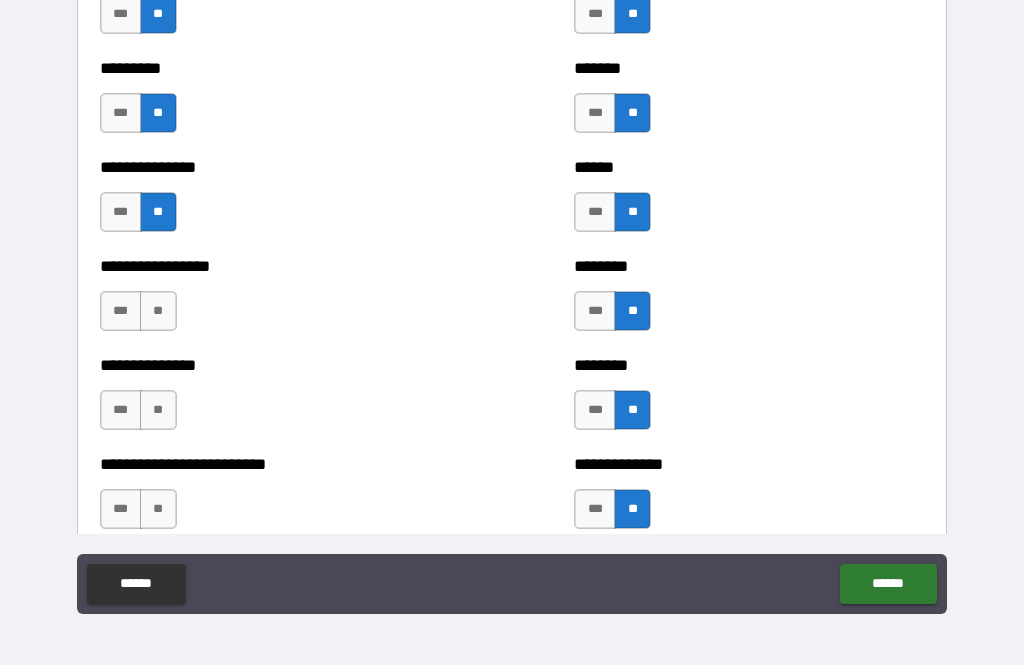 click on "**" at bounding box center (158, 311) 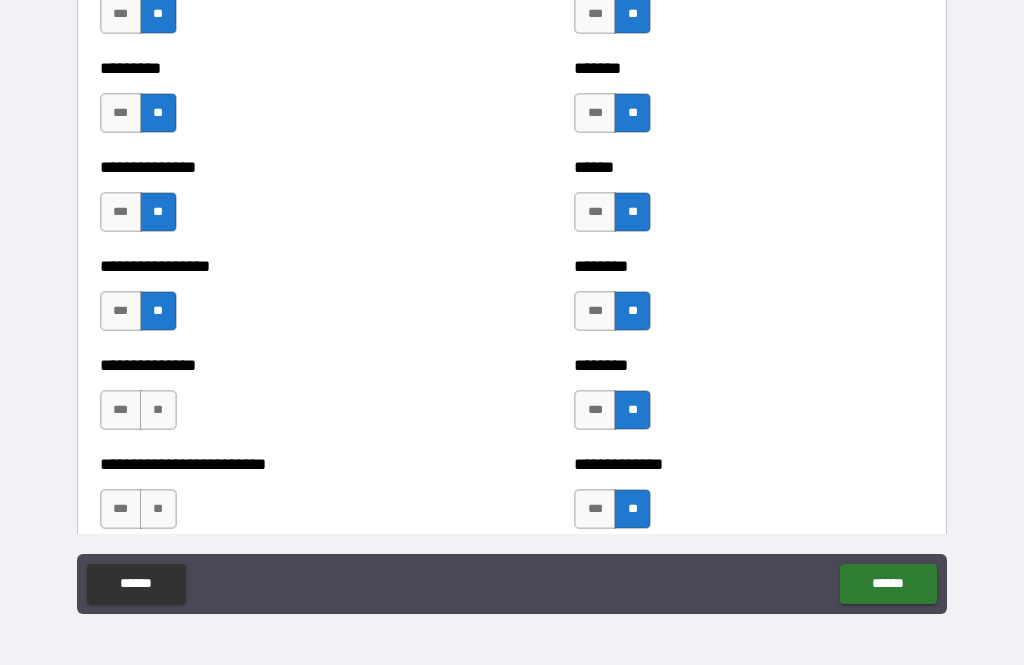 click on "**" at bounding box center (158, 410) 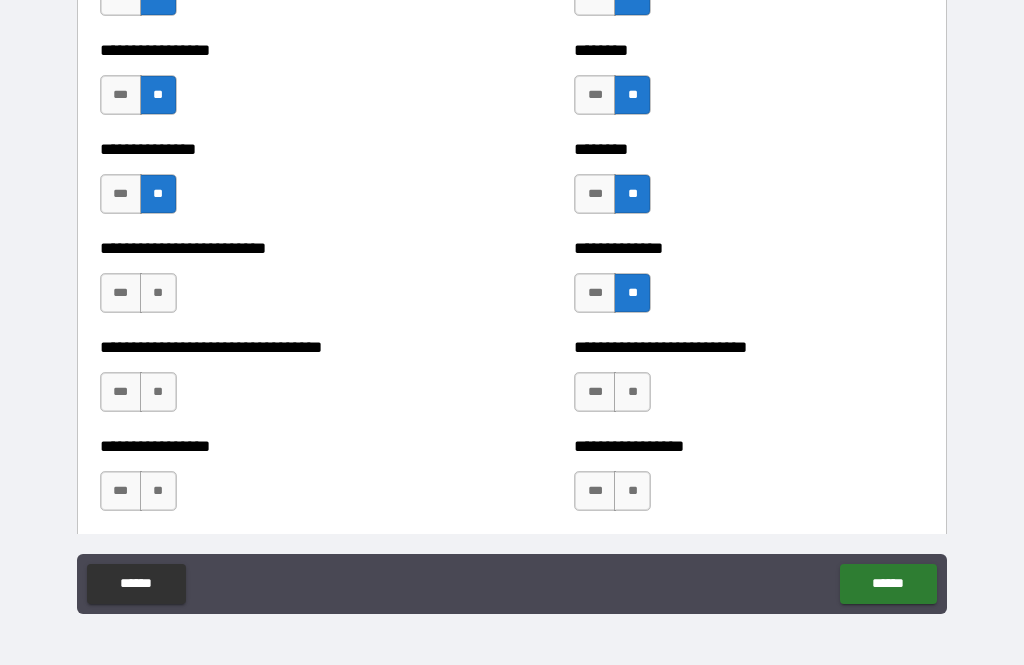 scroll, scrollTop: 1755, scrollLeft: 0, axis: vertical 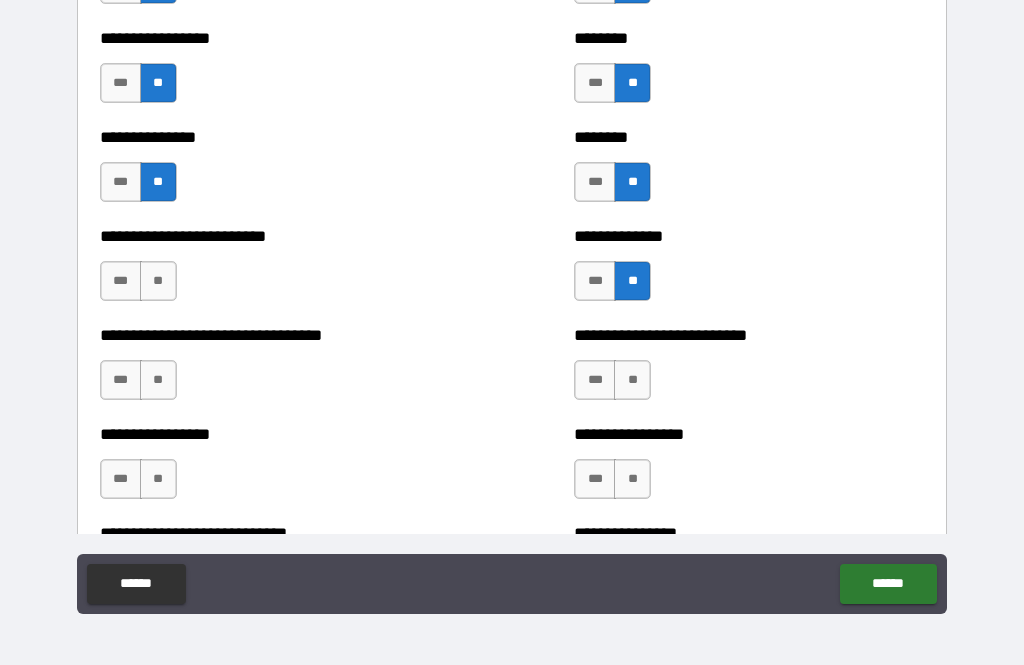 click on "**" at bounding box center [158, 281] 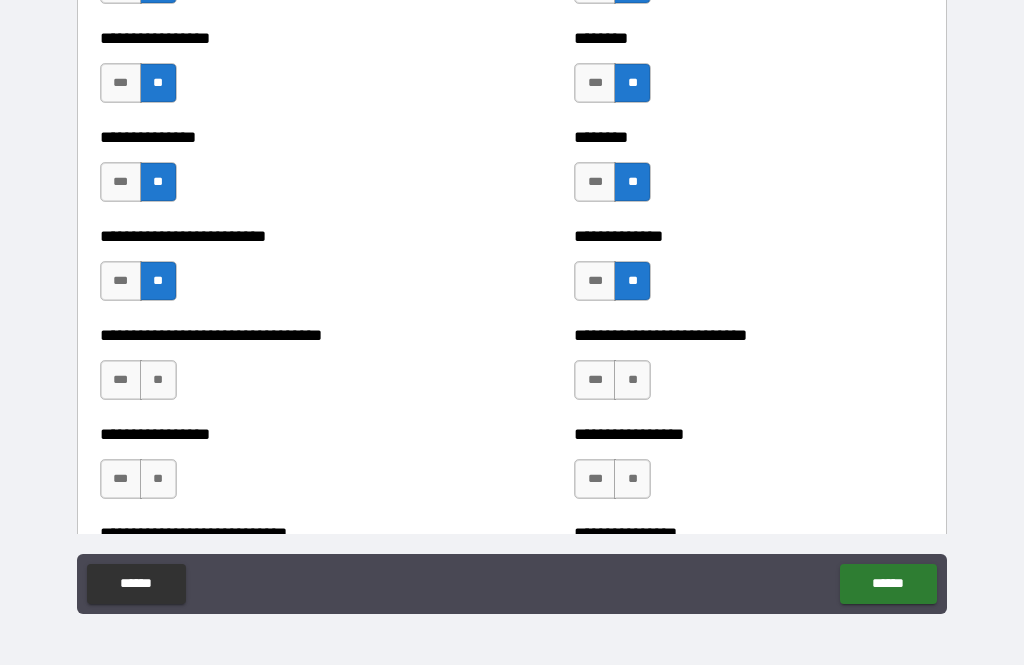 click on "**" at bounding box center (158, 281) 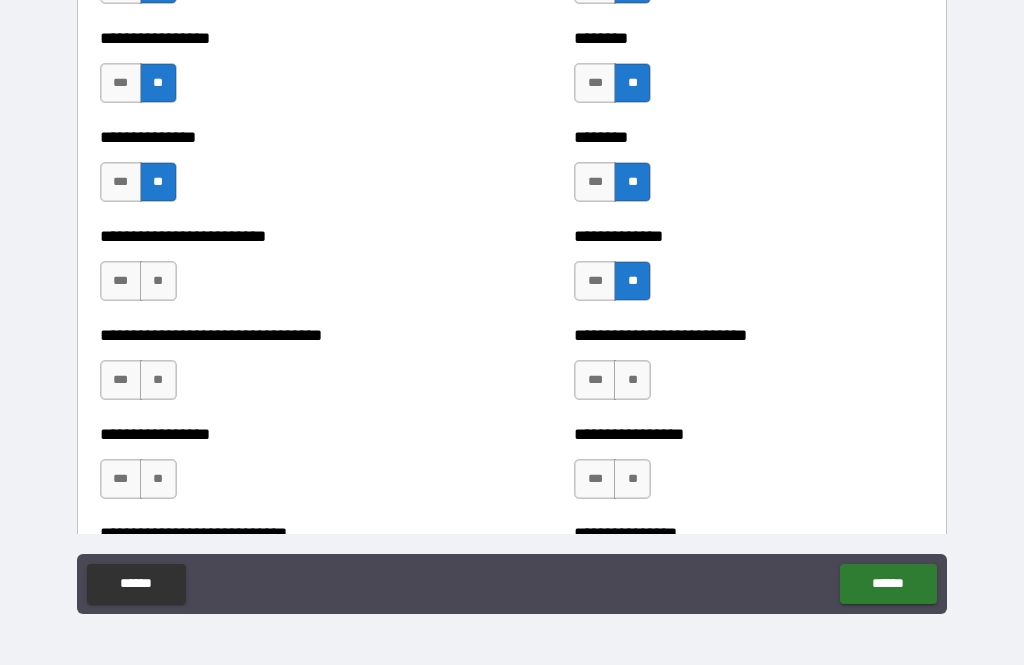 click on "**" at bounding box center [158, 380] 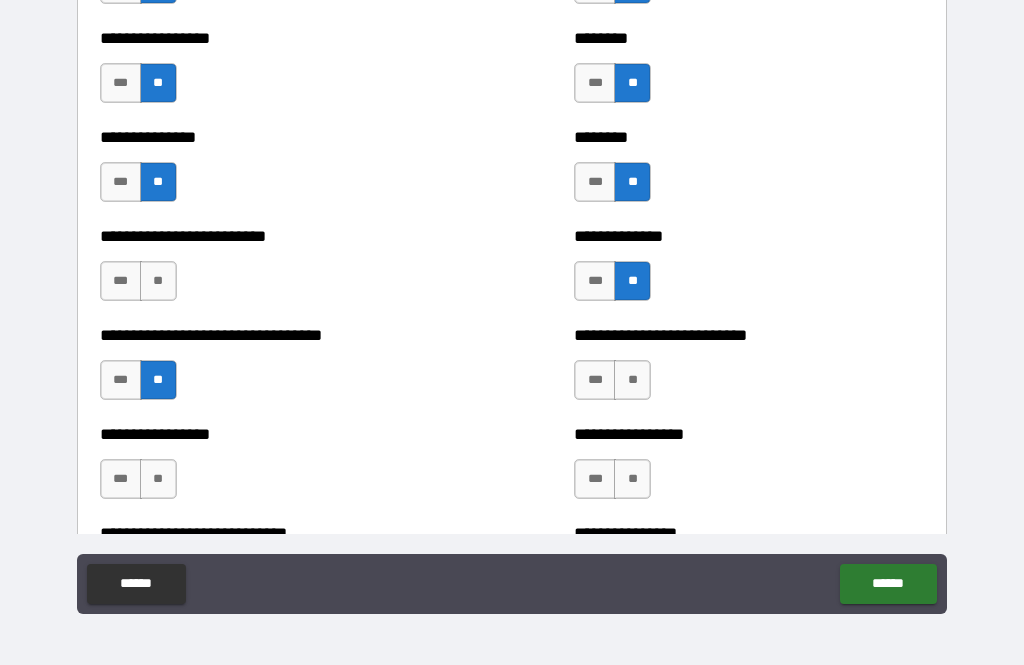 click on "**" at bounding box center [158, 281] 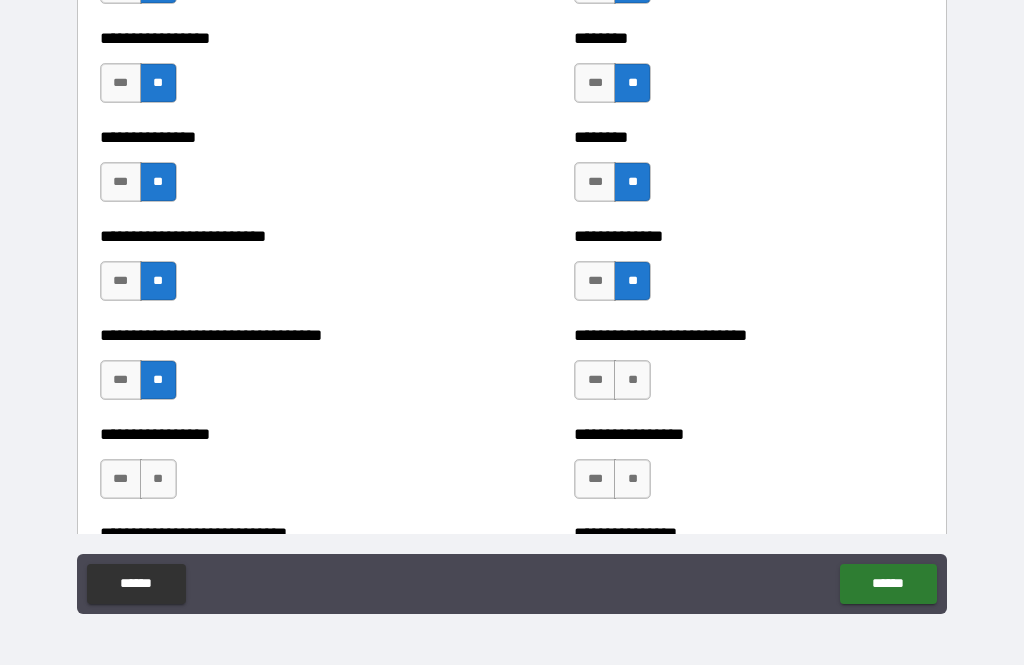 click on "**" at bounding box center [158, 479] 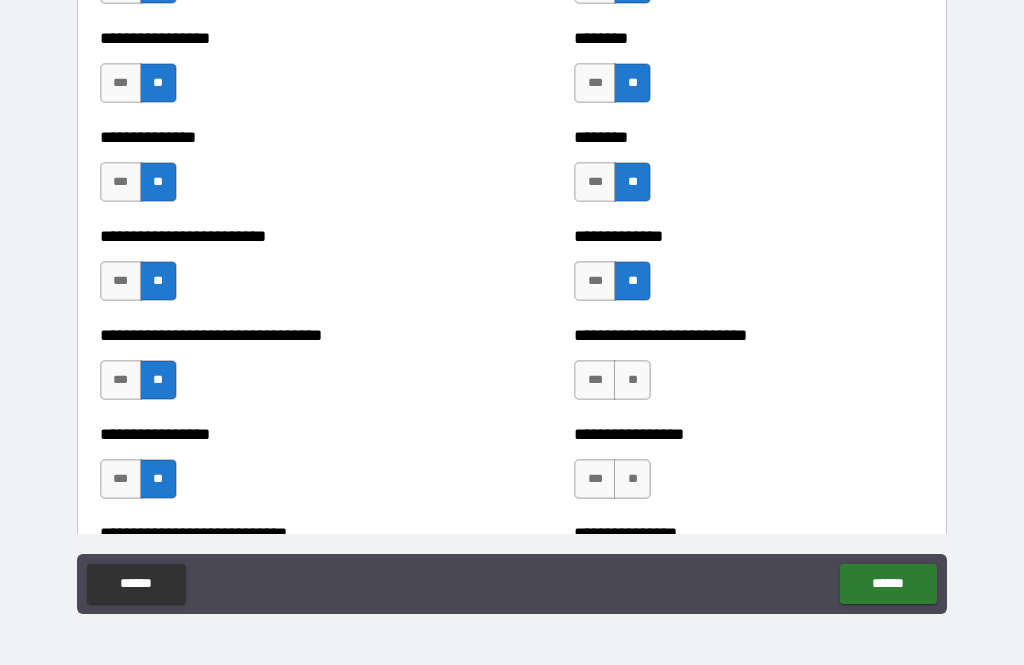 click on "***" at bounding box center [121, 479] 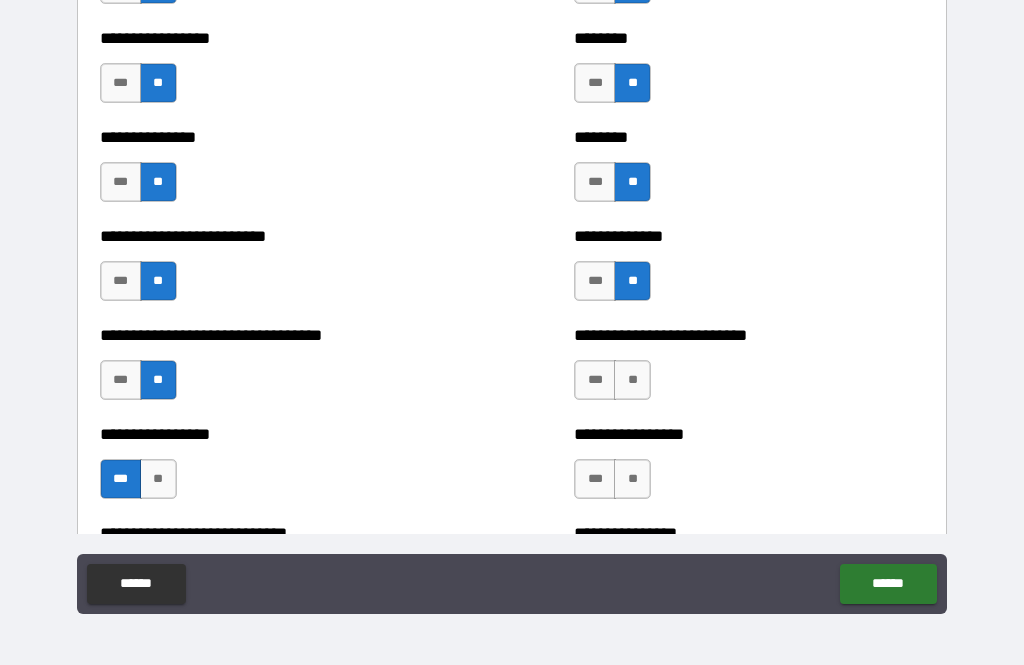click on "**" at bounding box center [632, 380] 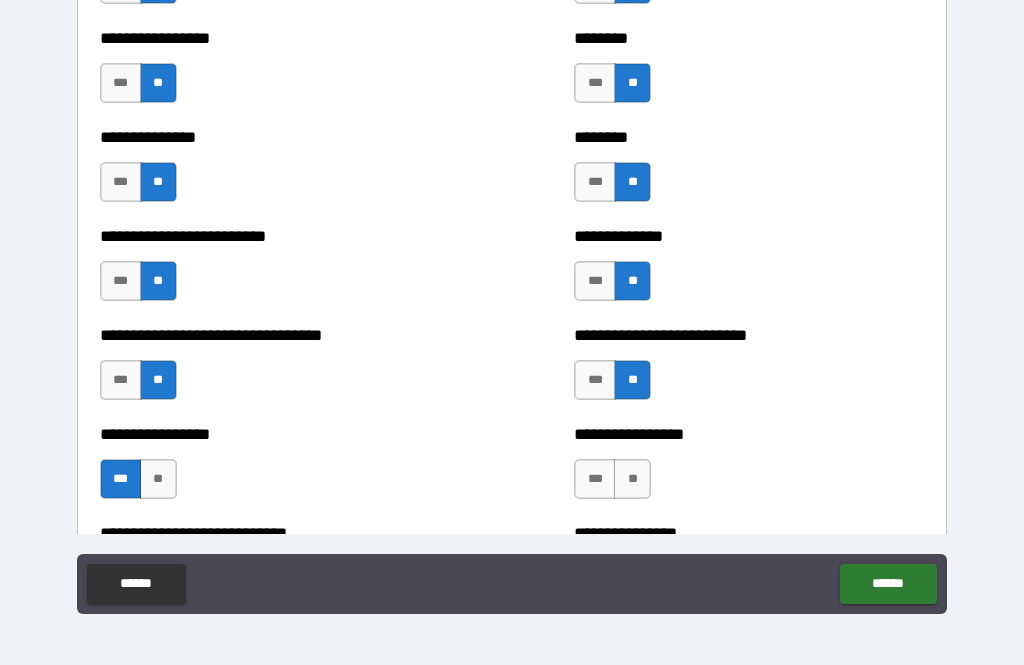 click on "**" at bounding box center [632, 479] 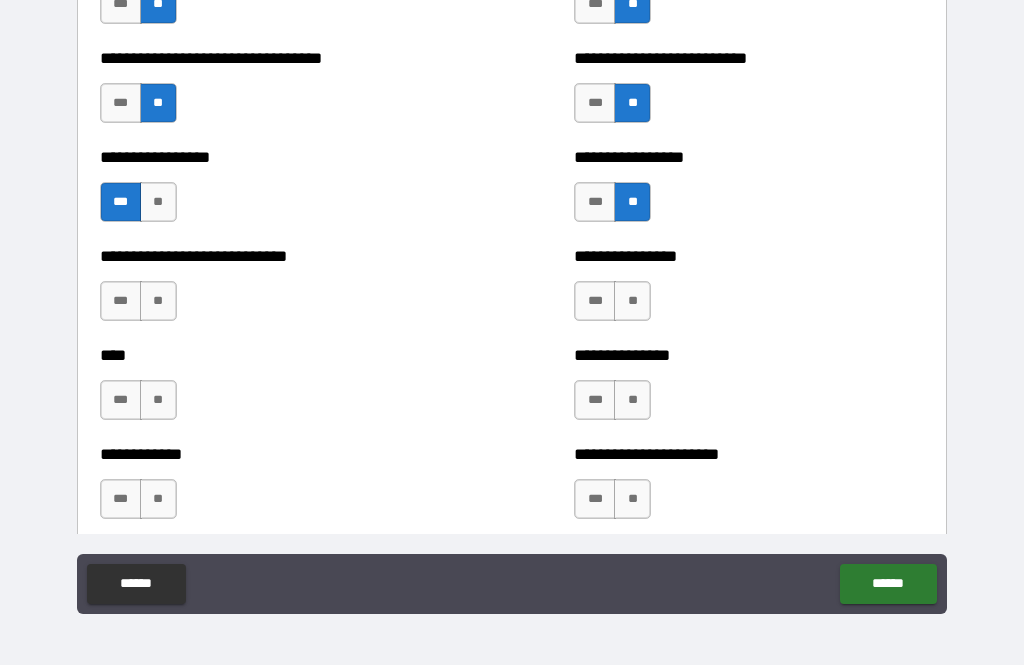scroll, scrollTop: 2060, scrollLeft: 0, axis: vertical 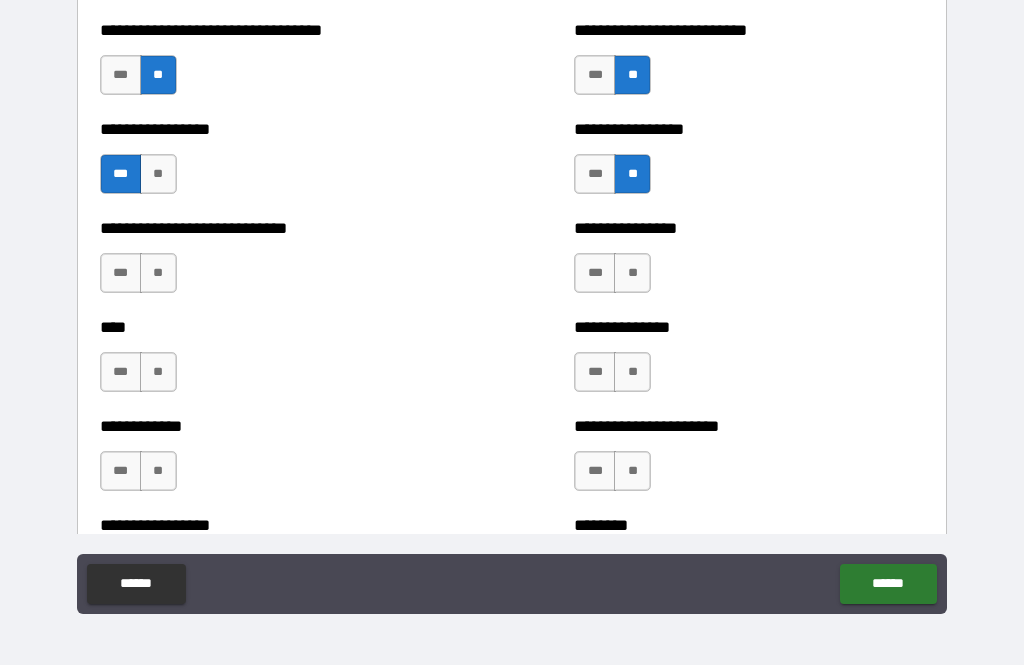 click on "**" at bounding box center [632, 273] 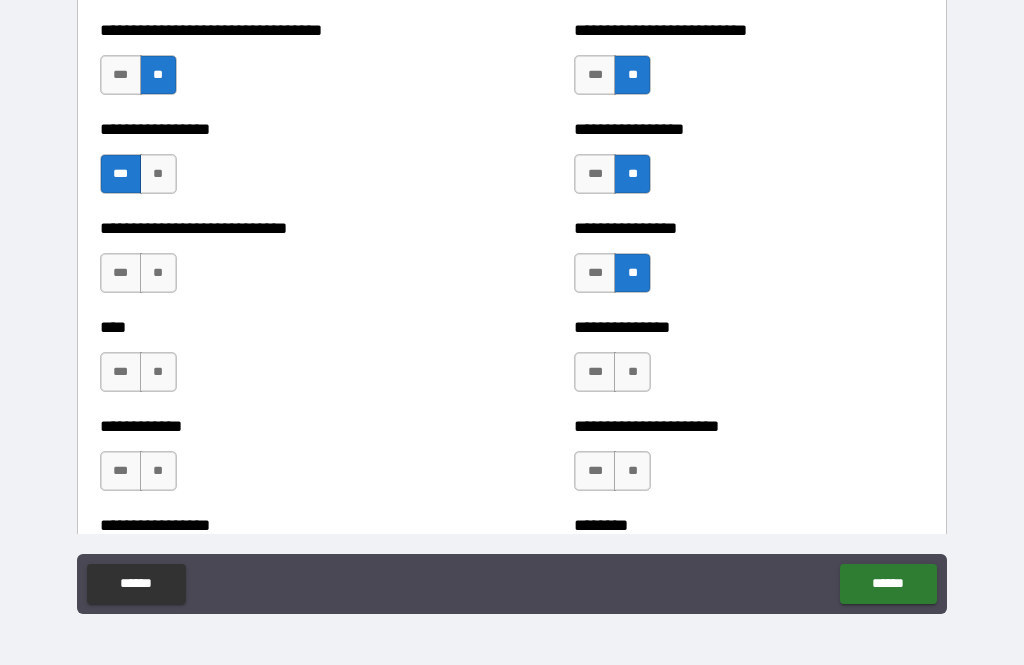 click on "**" at bounding box center [158, 273] 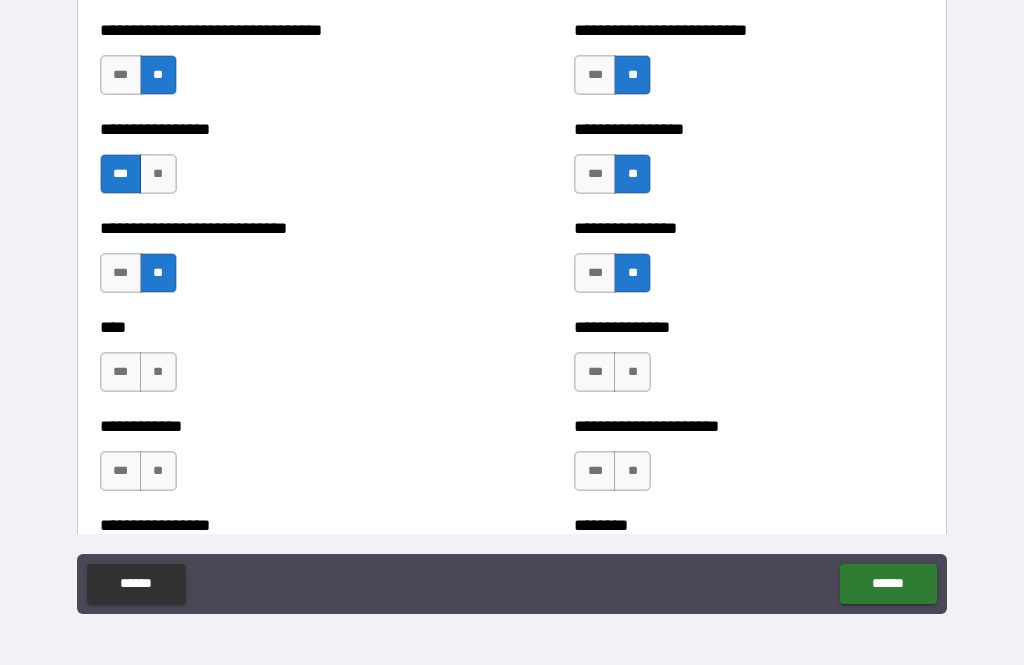 click on "**" at bounding box center (158, 372) 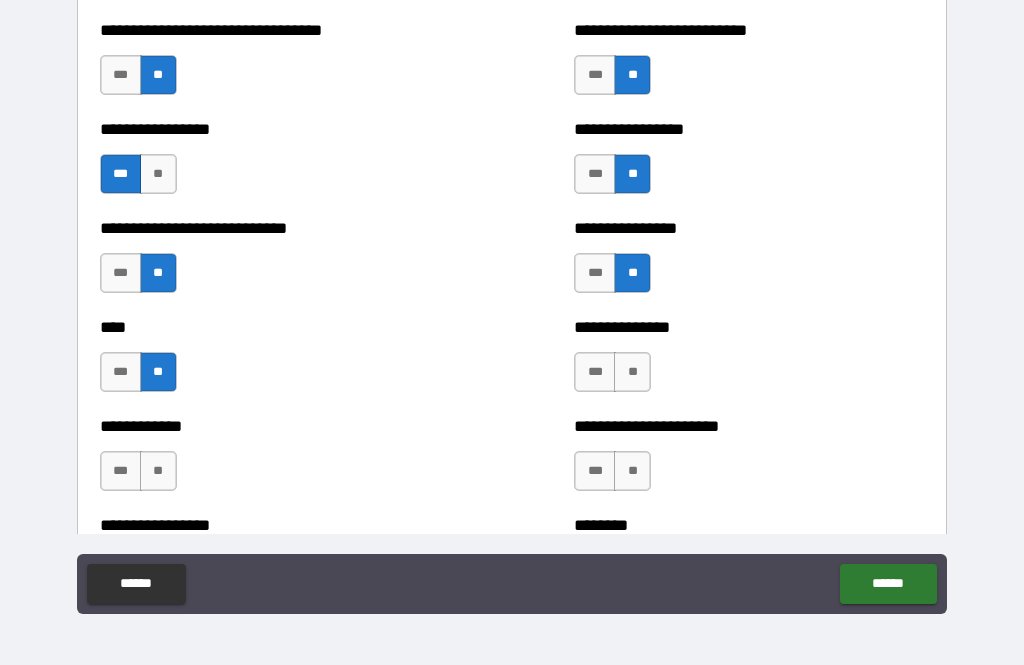 click on "**" at bounding box center (632, 372) 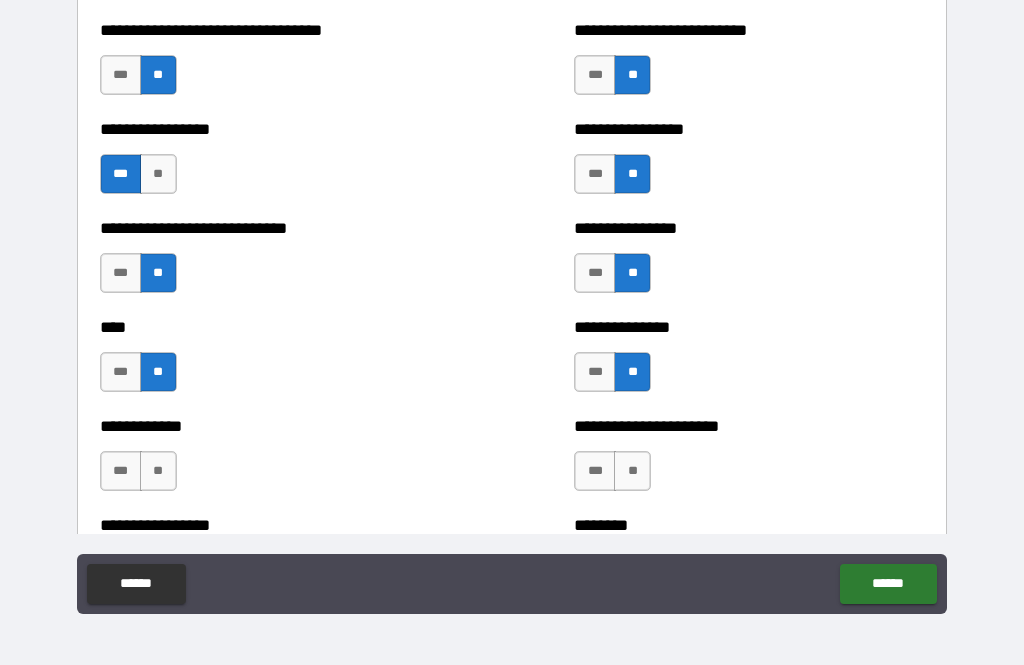 click on "**" at bounding box center [632, 471] 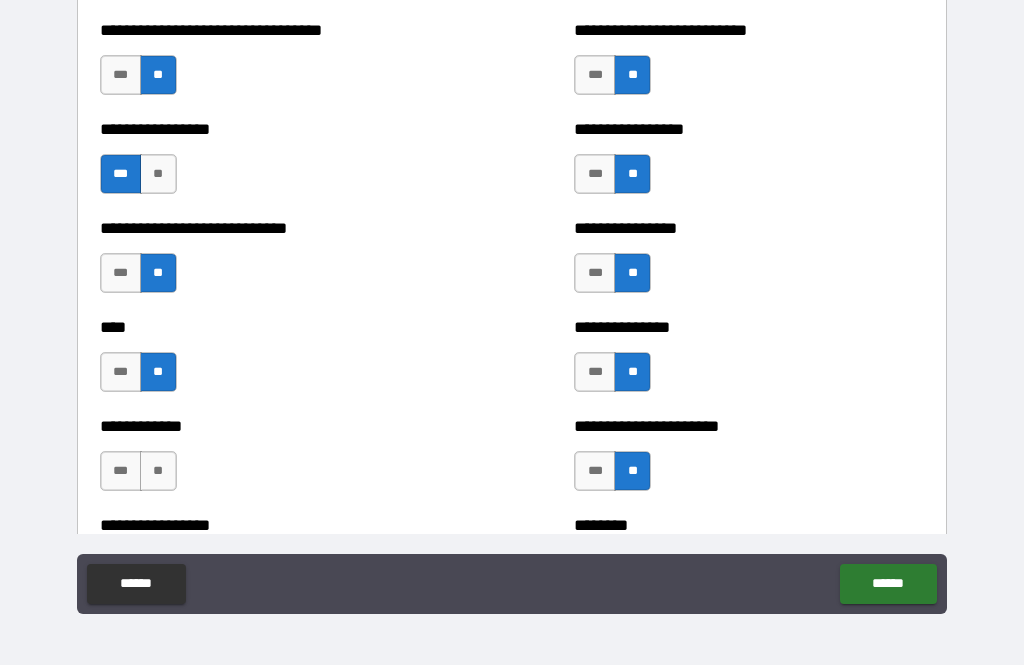 click on "**" at bounding box center (158, 471) 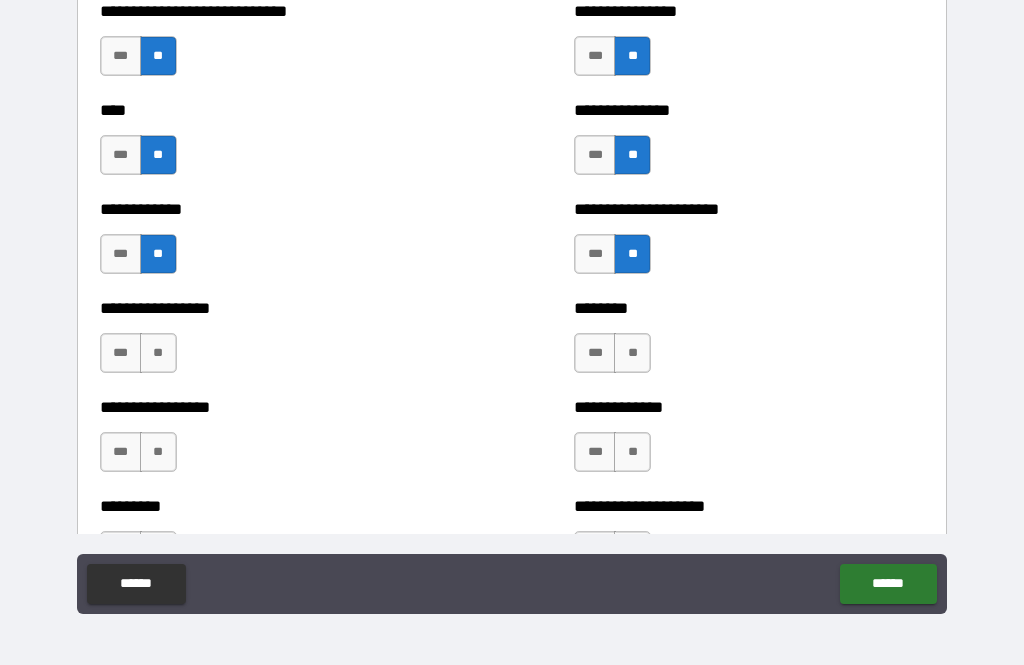 scroll, scrollTop: 2293, scrollLeft: 0, axis: vertical 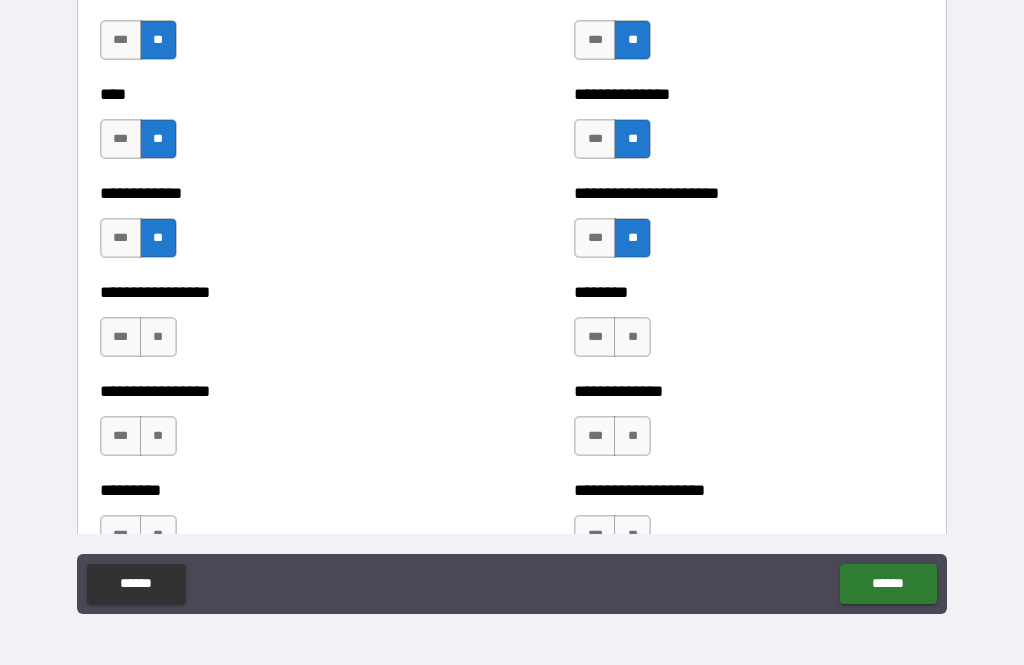 click on "**" at bounding box center [632, 337] 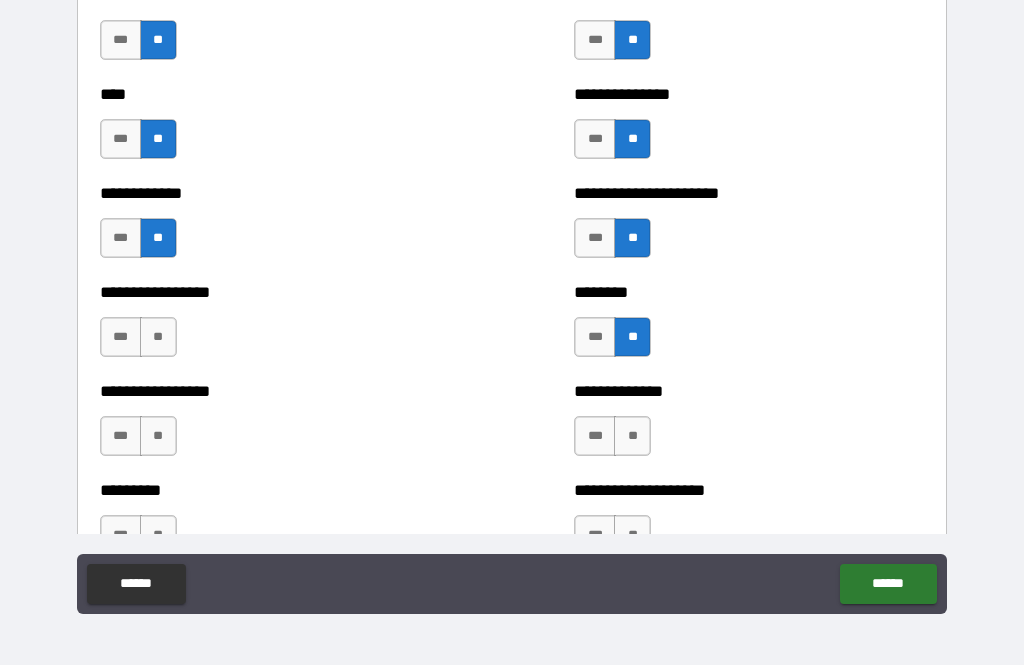 click on "**" at bounding box center (632, 436) 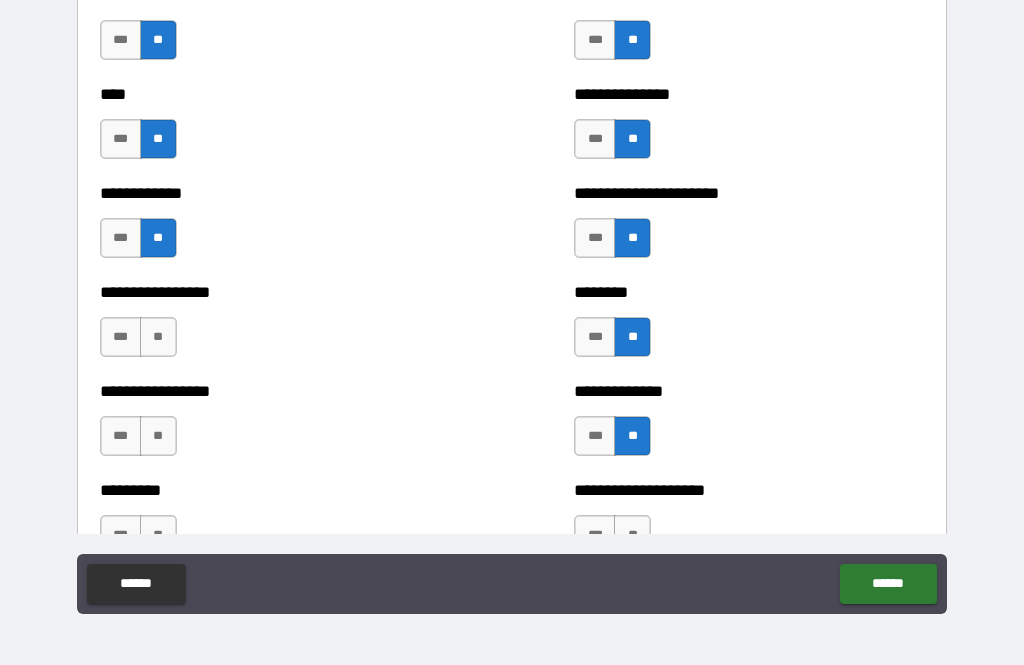 click on "**" at bounding box center [158, 337] 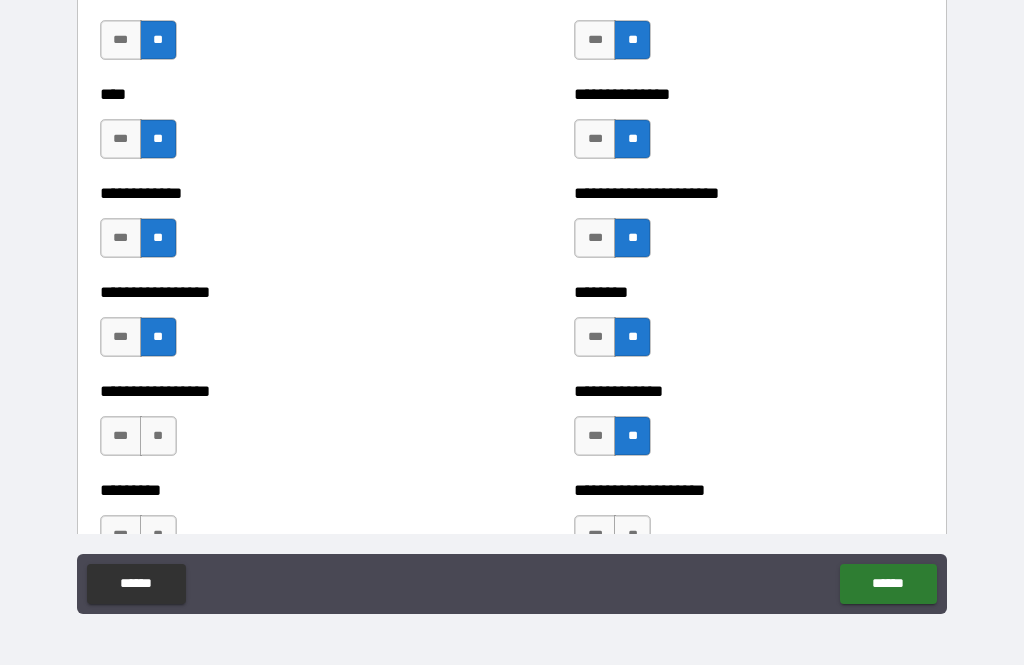 click on "**" at bounding box center [158, 436] 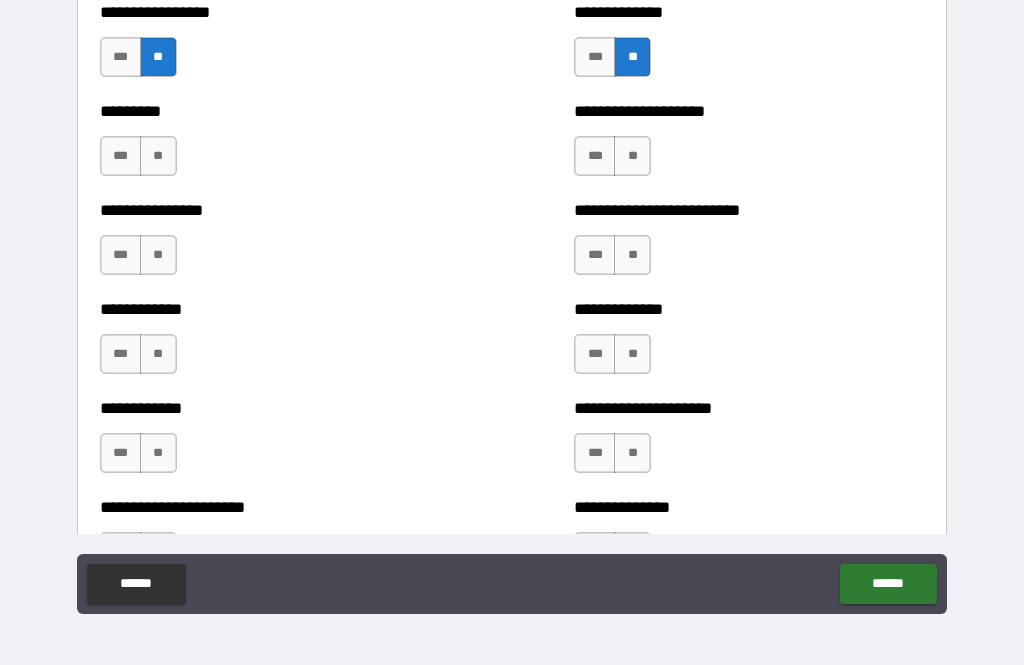 scroll, scrollTop: 2670, scrollLeft: 0, axis: vertical 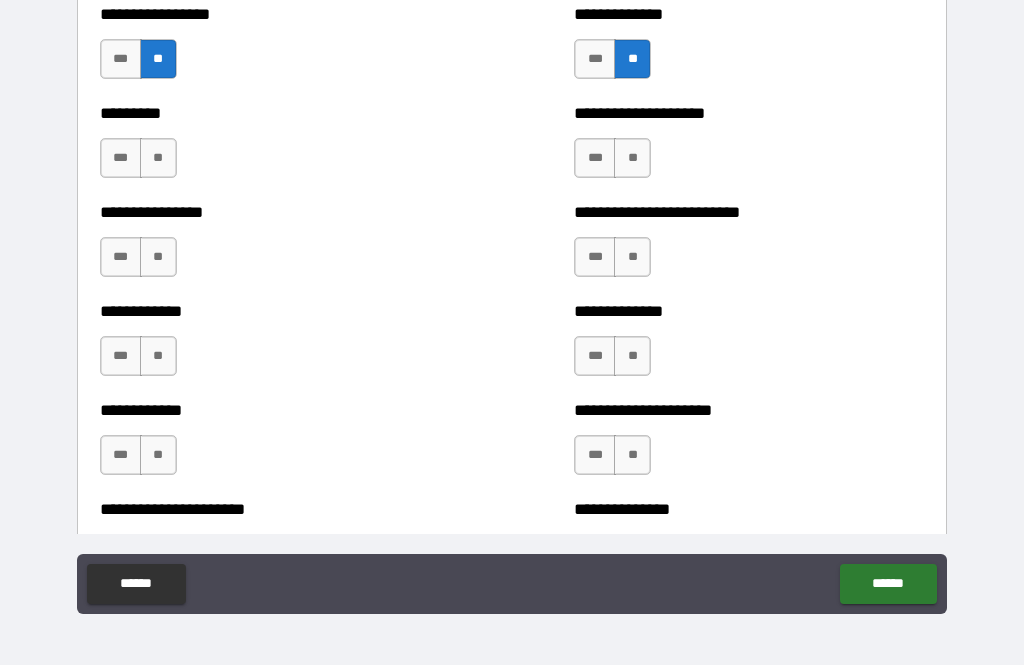 click on "**" at bounding box center [158, 158] 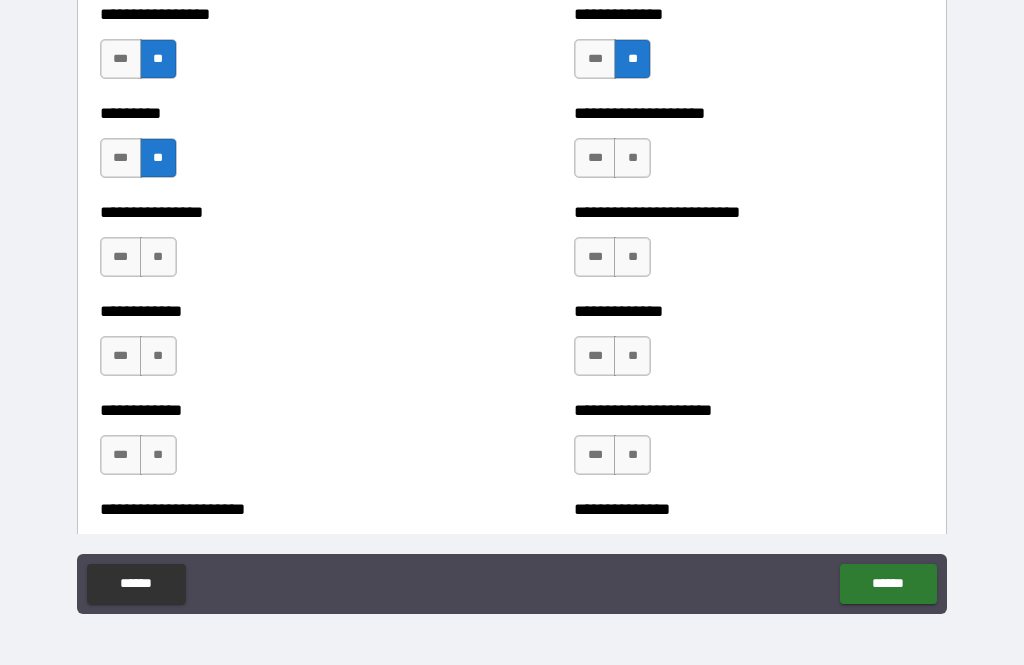 click on "**" at bounding box center [158, 257] 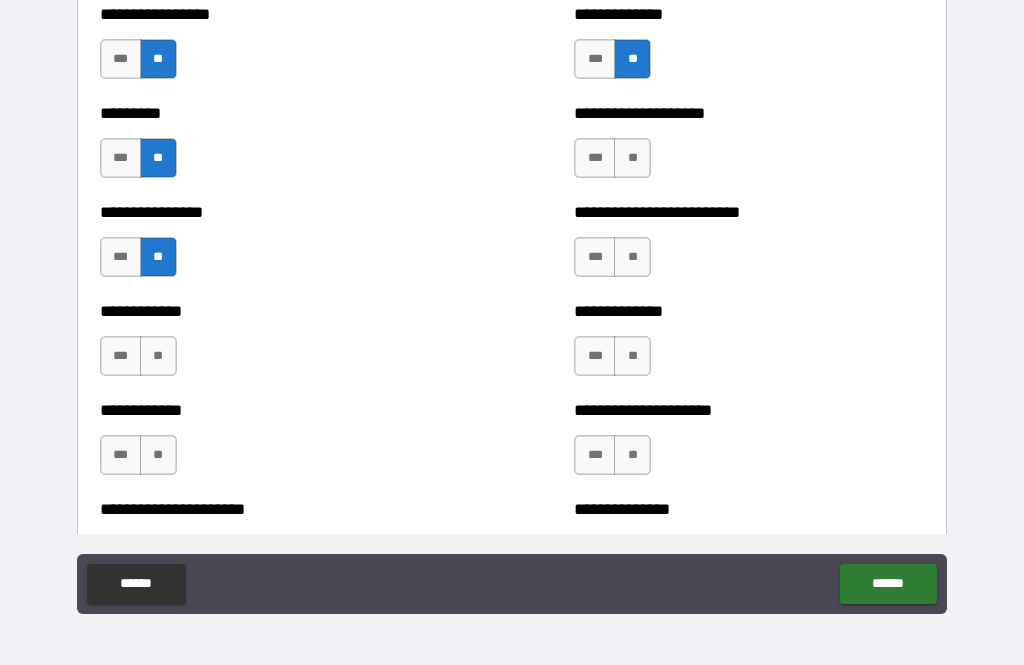 click on "**" at bounding box center (158, 356) 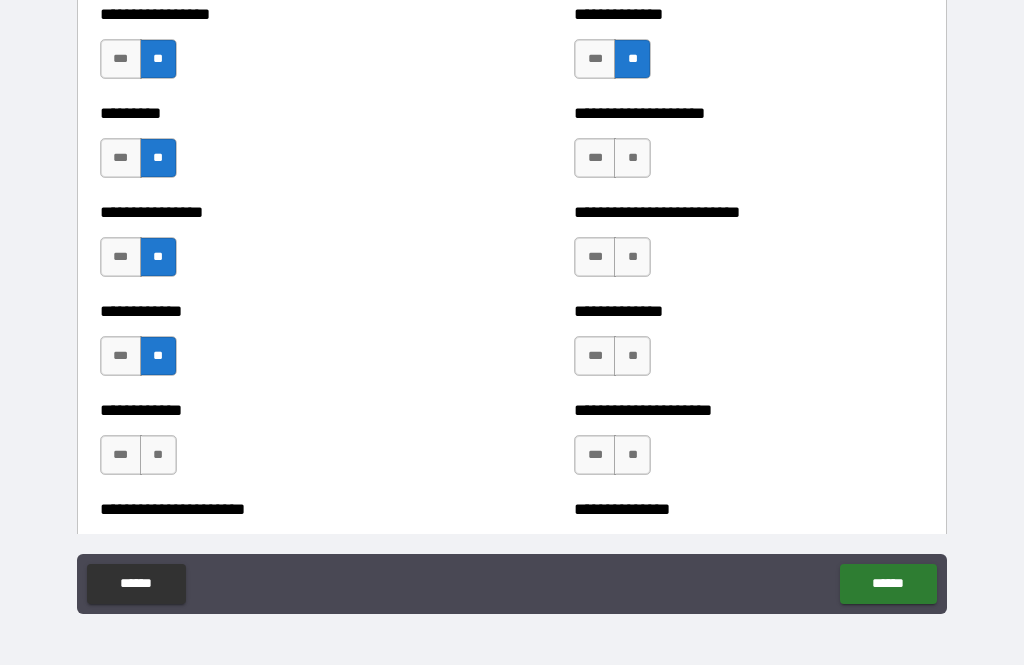 click on "**" at bounding box center [158, 455] 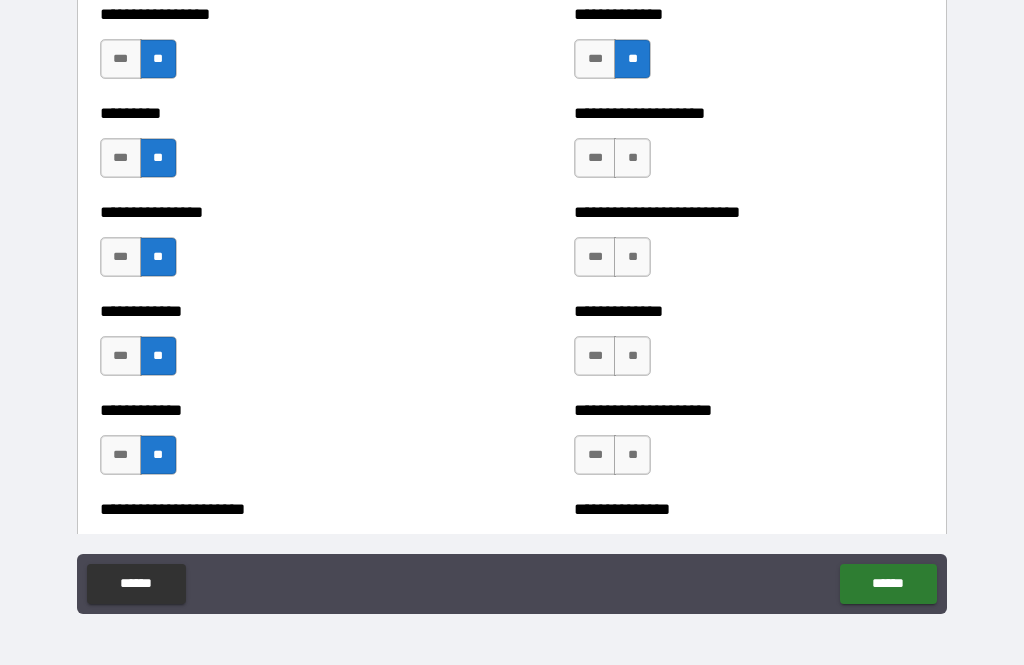 click on "**" at bounding box center [632, 158] 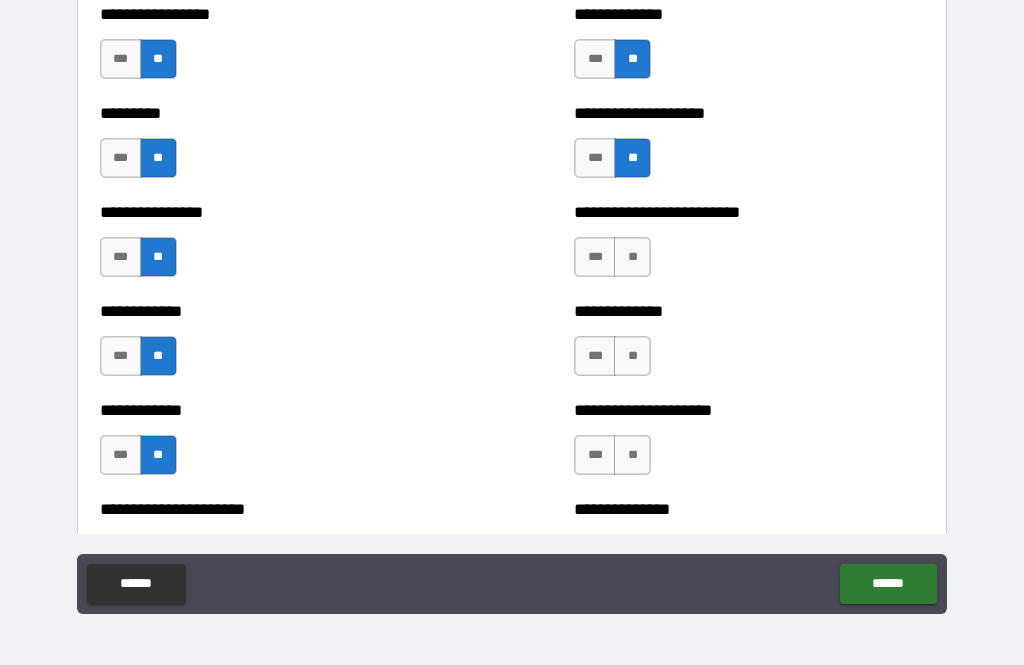 click on "***" at bounding box center (595, 257) 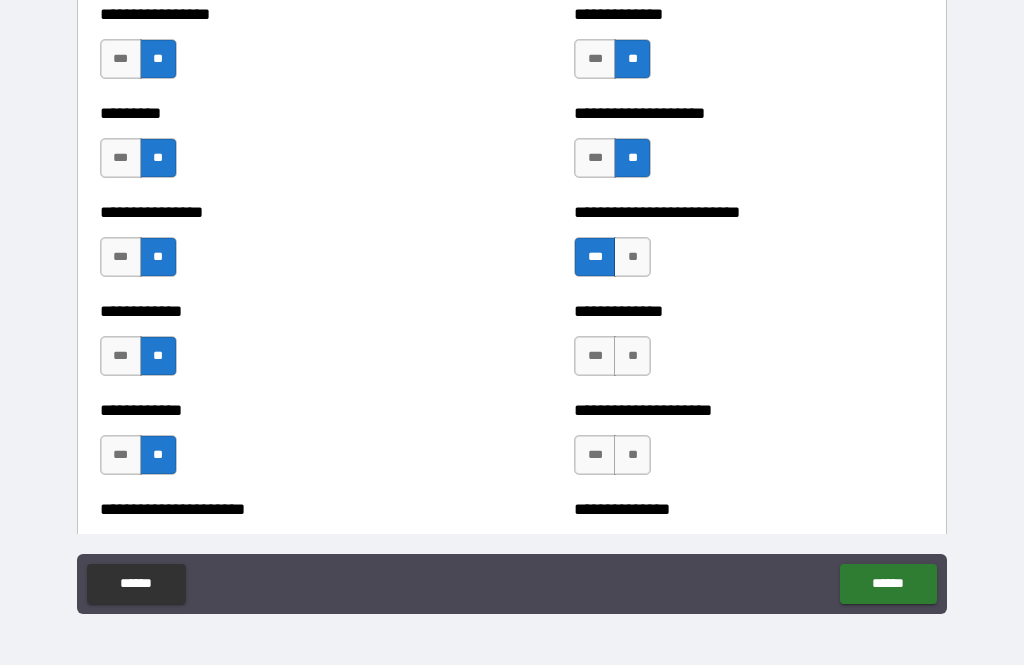 click on "**" at bounding box center (632, 257) 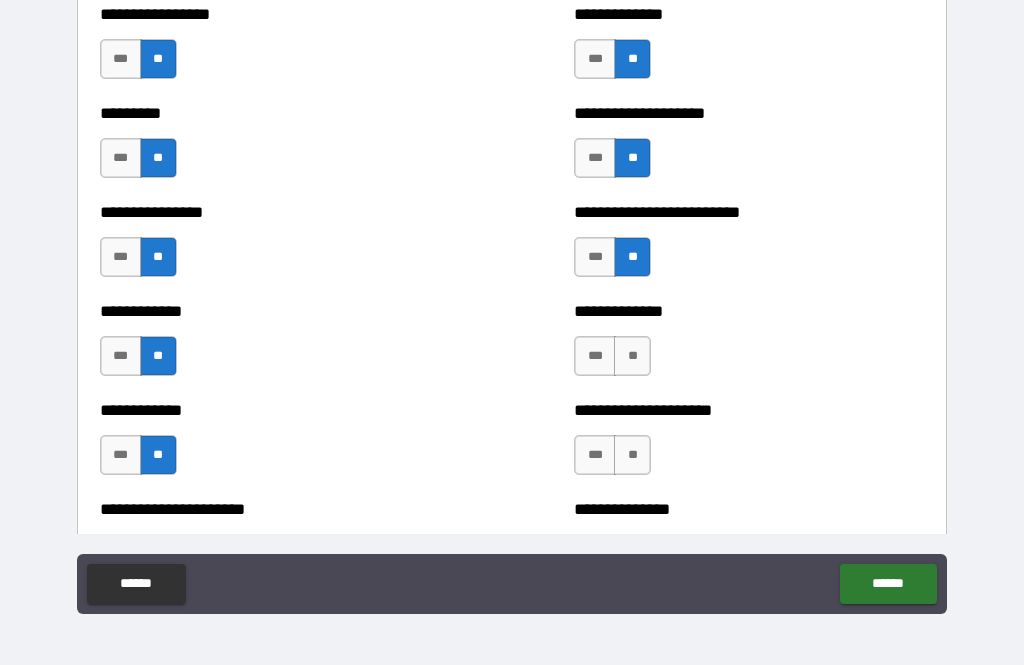 click on "**" at bounding box center (632, 356) 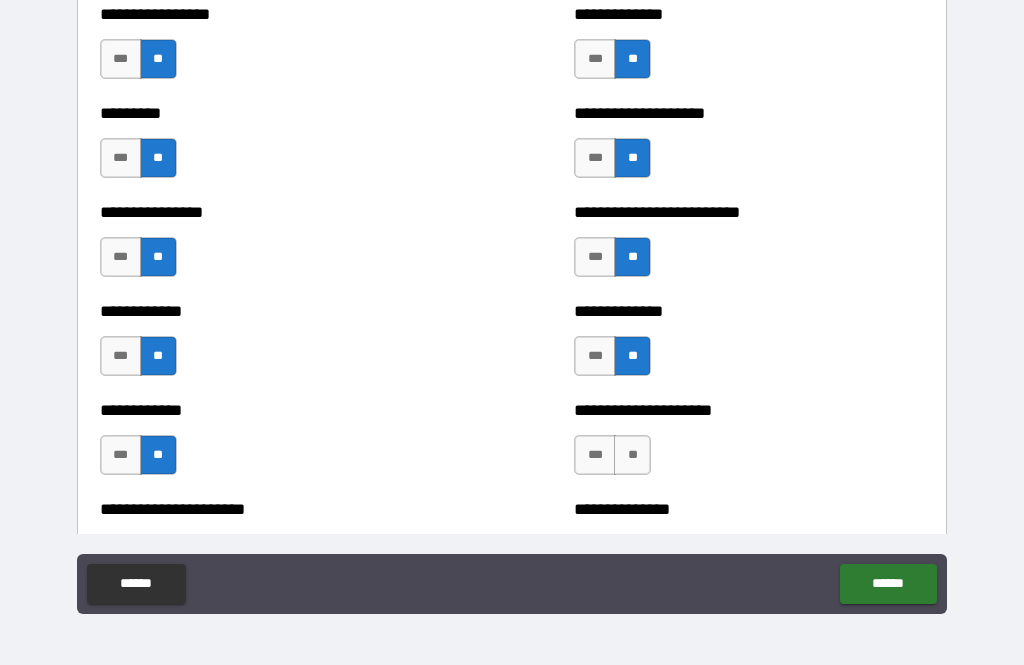 click on "**" at bounding box center [632, 455] 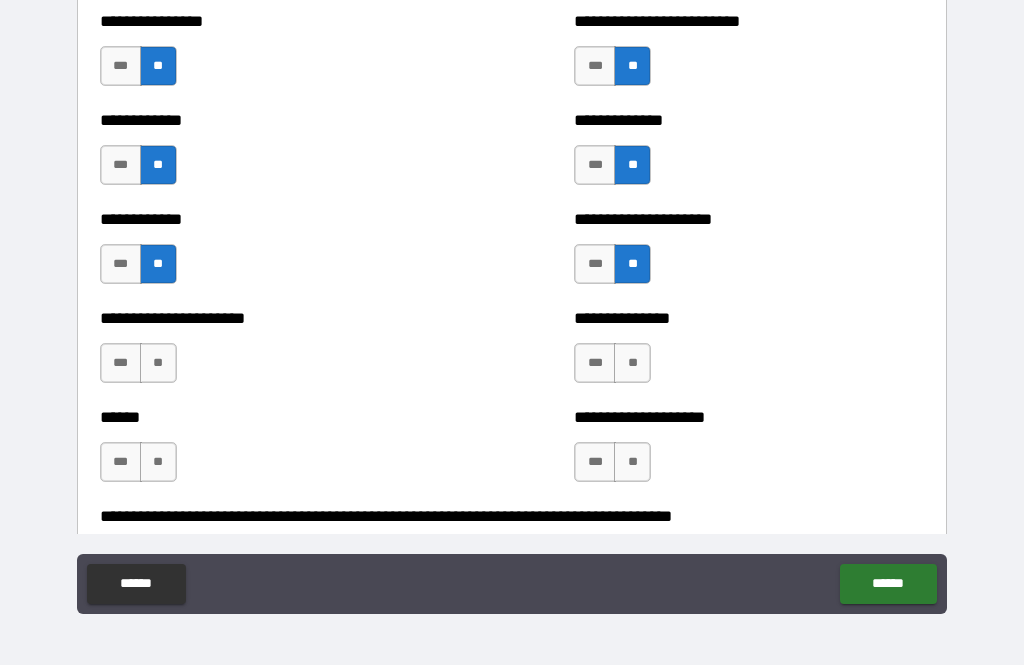 scroll, scrollTop: 2948, scrollLeft: 0, axis: vertical 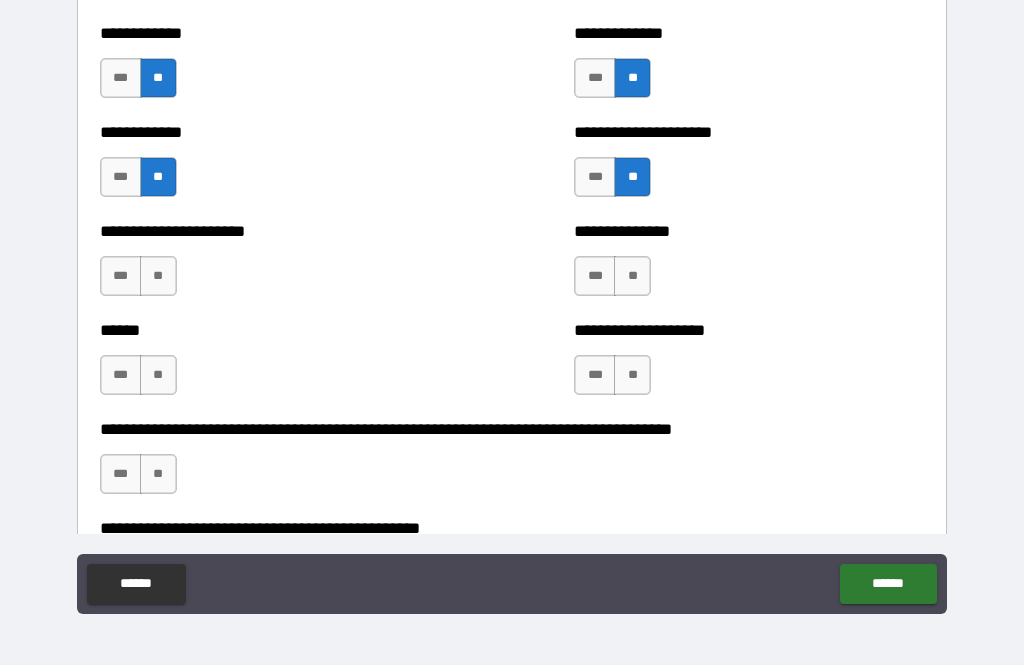 click on "**" at bounding box center [632, 276] 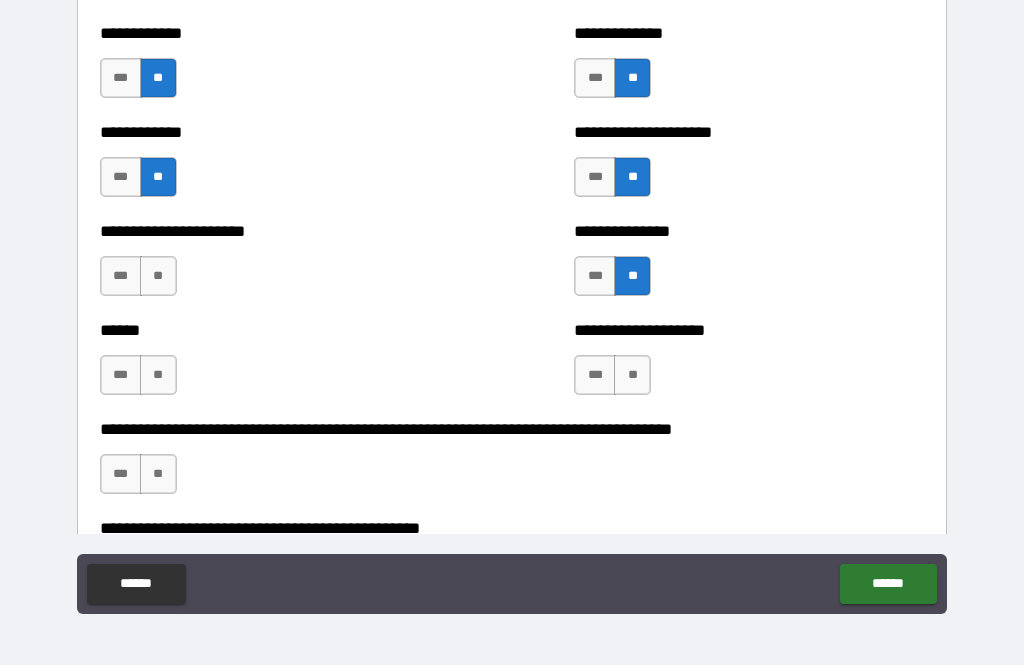 click on "**" at bounding box center (632, 375) 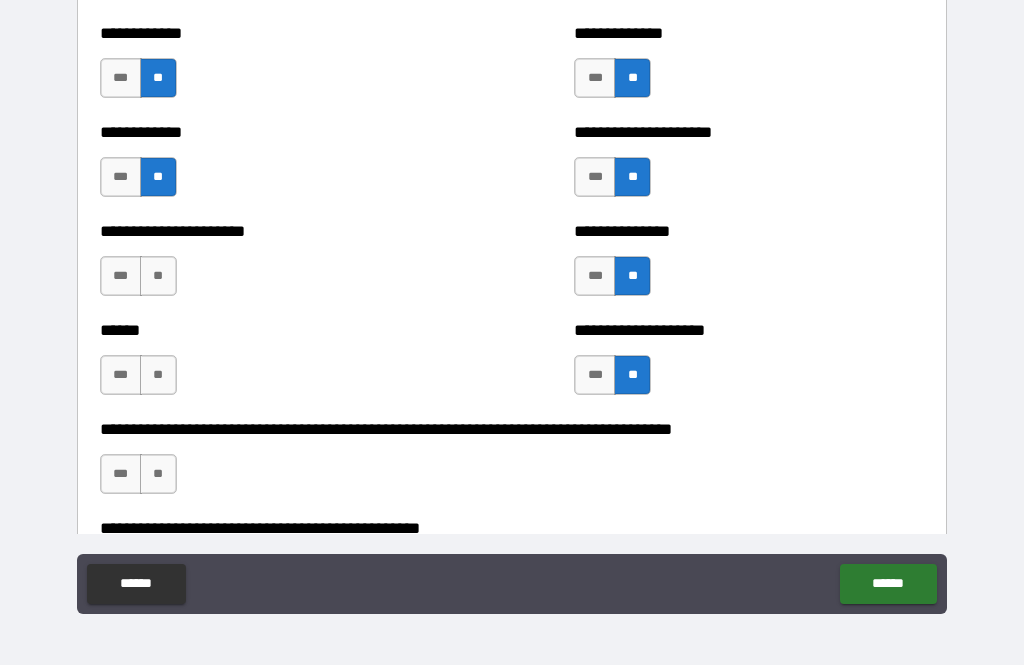 click on "**" at bounding box center [158, 276] 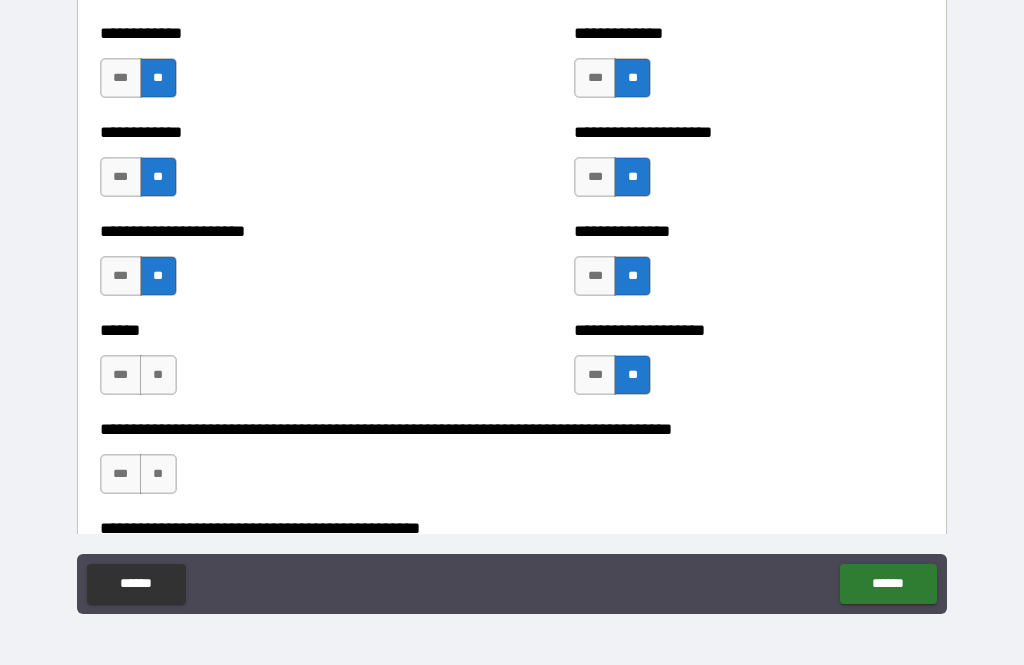 click on "**" at bounding box center [158, 375] 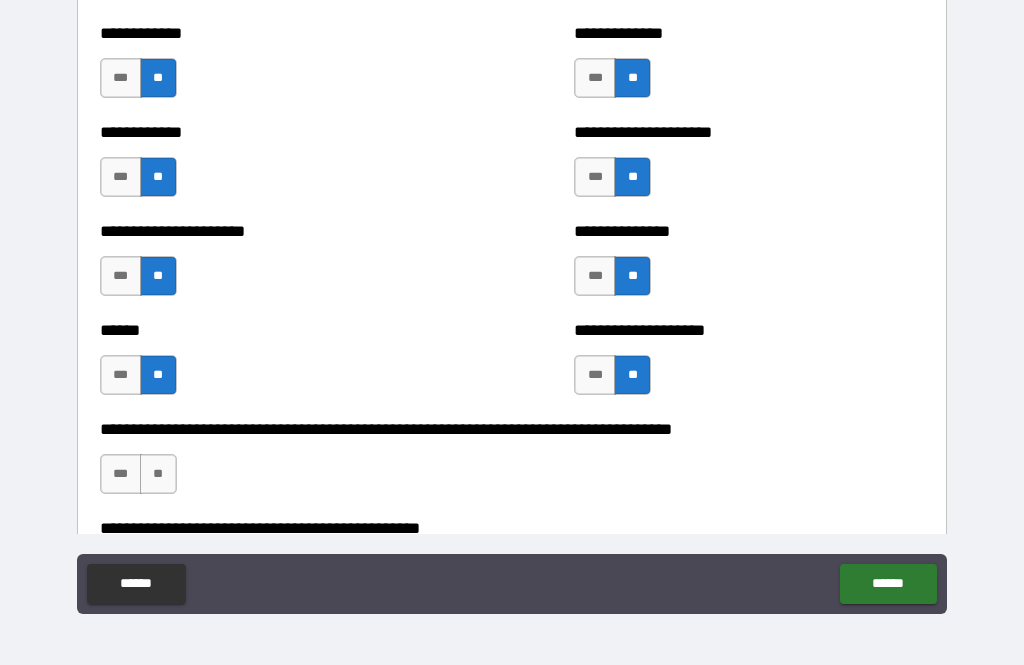 click on "**" at bounding box center [158, 474] 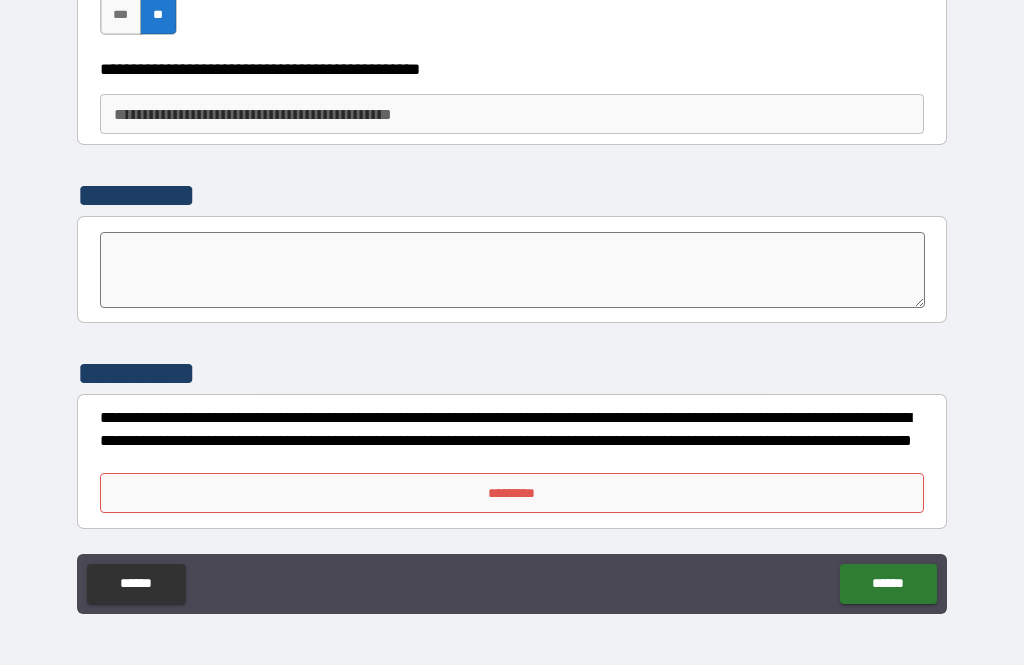 scroll, scrollTop: 3407, scrollLeft: 0, axis: vertical 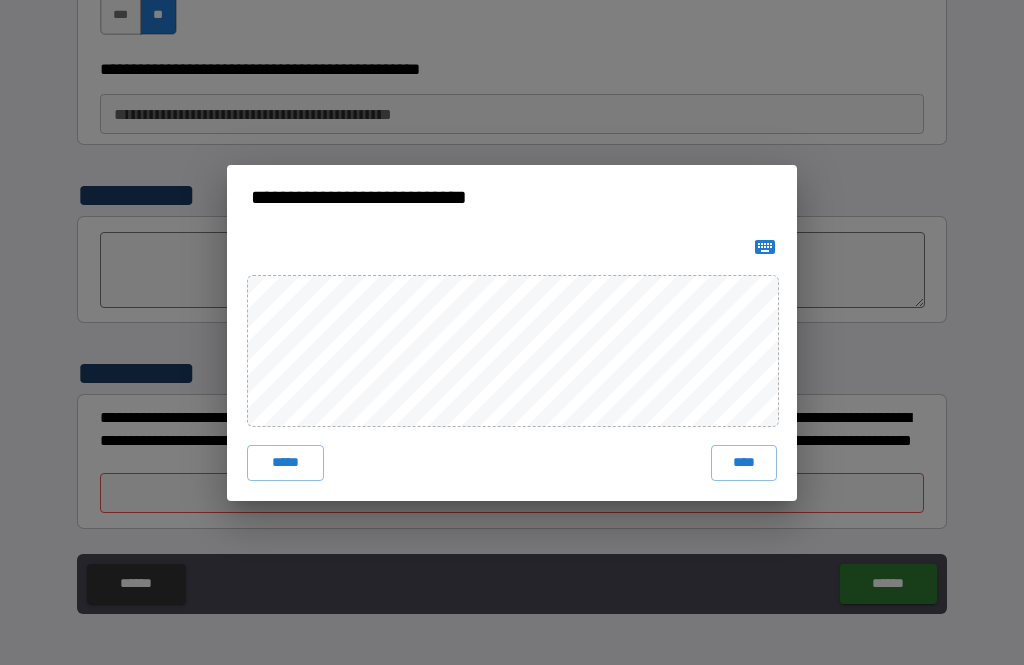 click on "****" at bounding box center (744, 463) 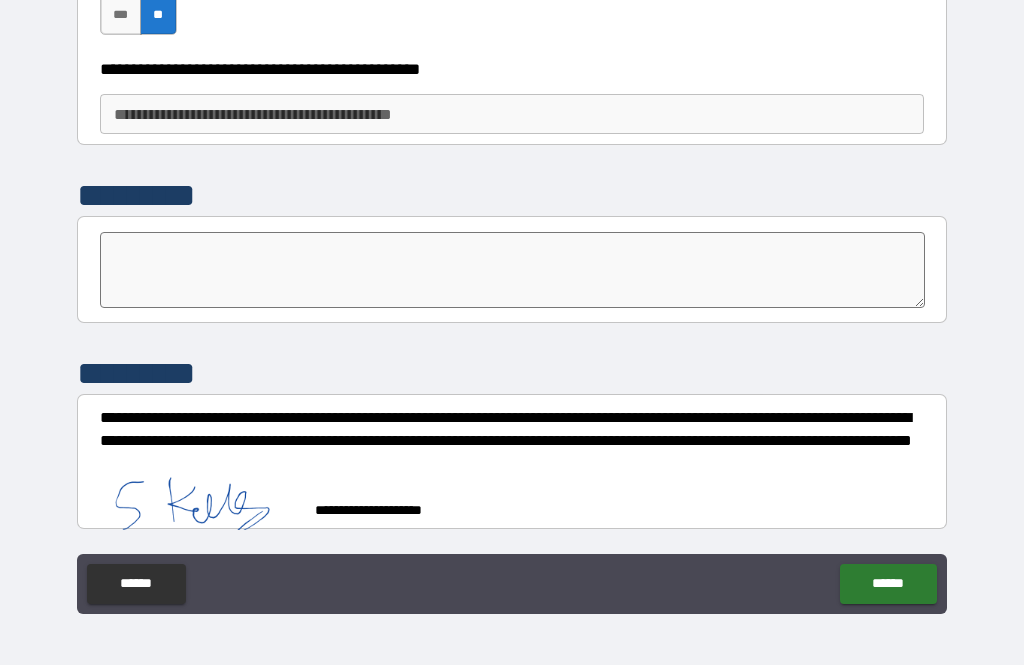 scroll, scrollTop: 3397, scrollLeft: 0, axis: vertical 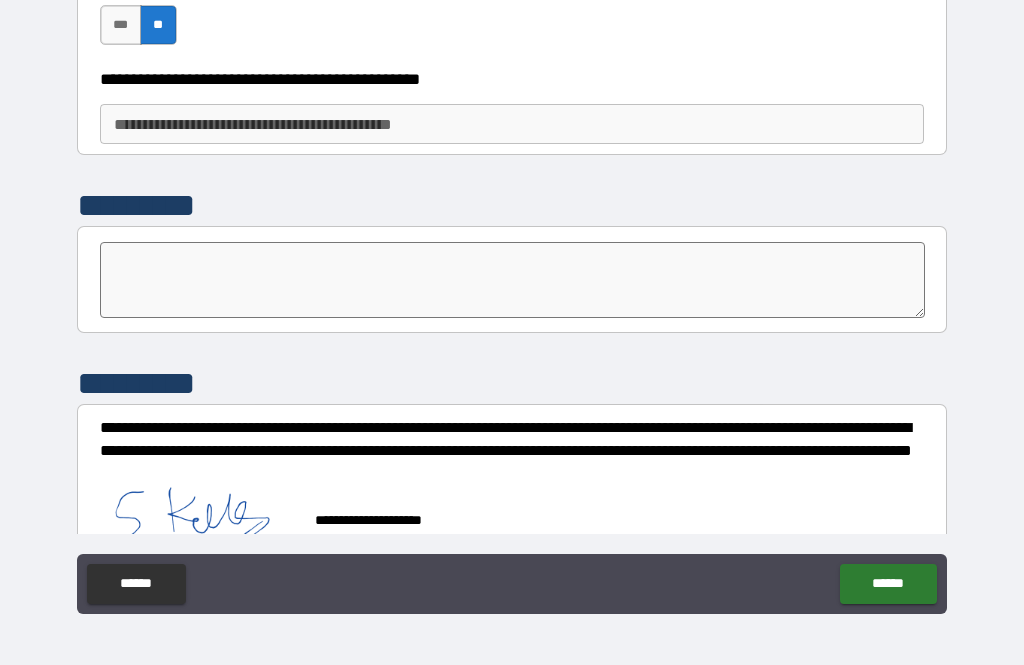 click on "******" at bounding box center [888, 584] 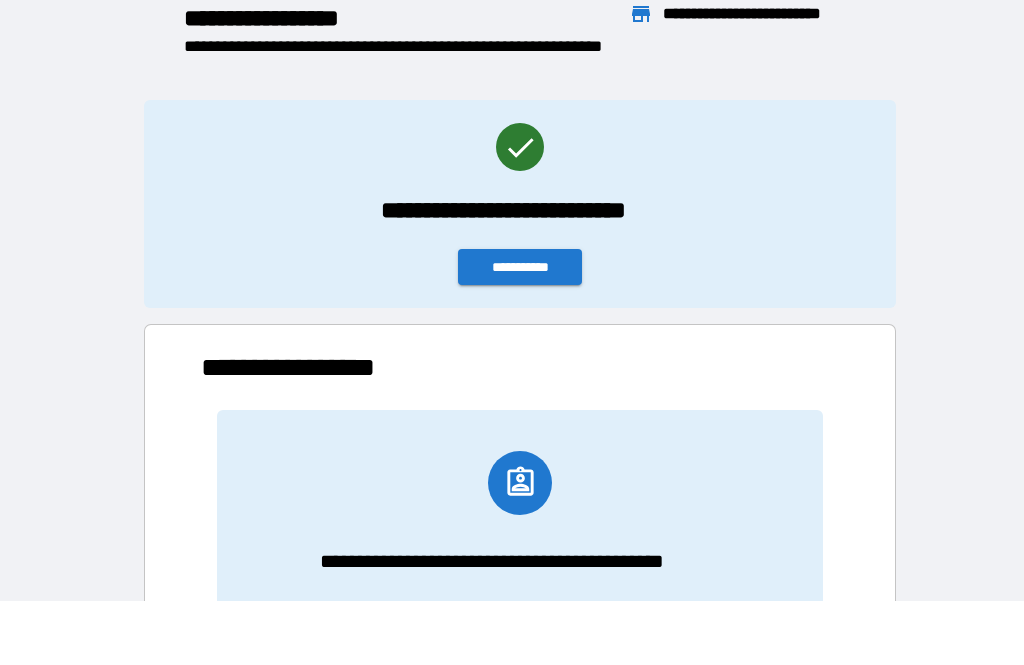 scroll, scrollTop: 111, scrollLeft: 638, axis: both 